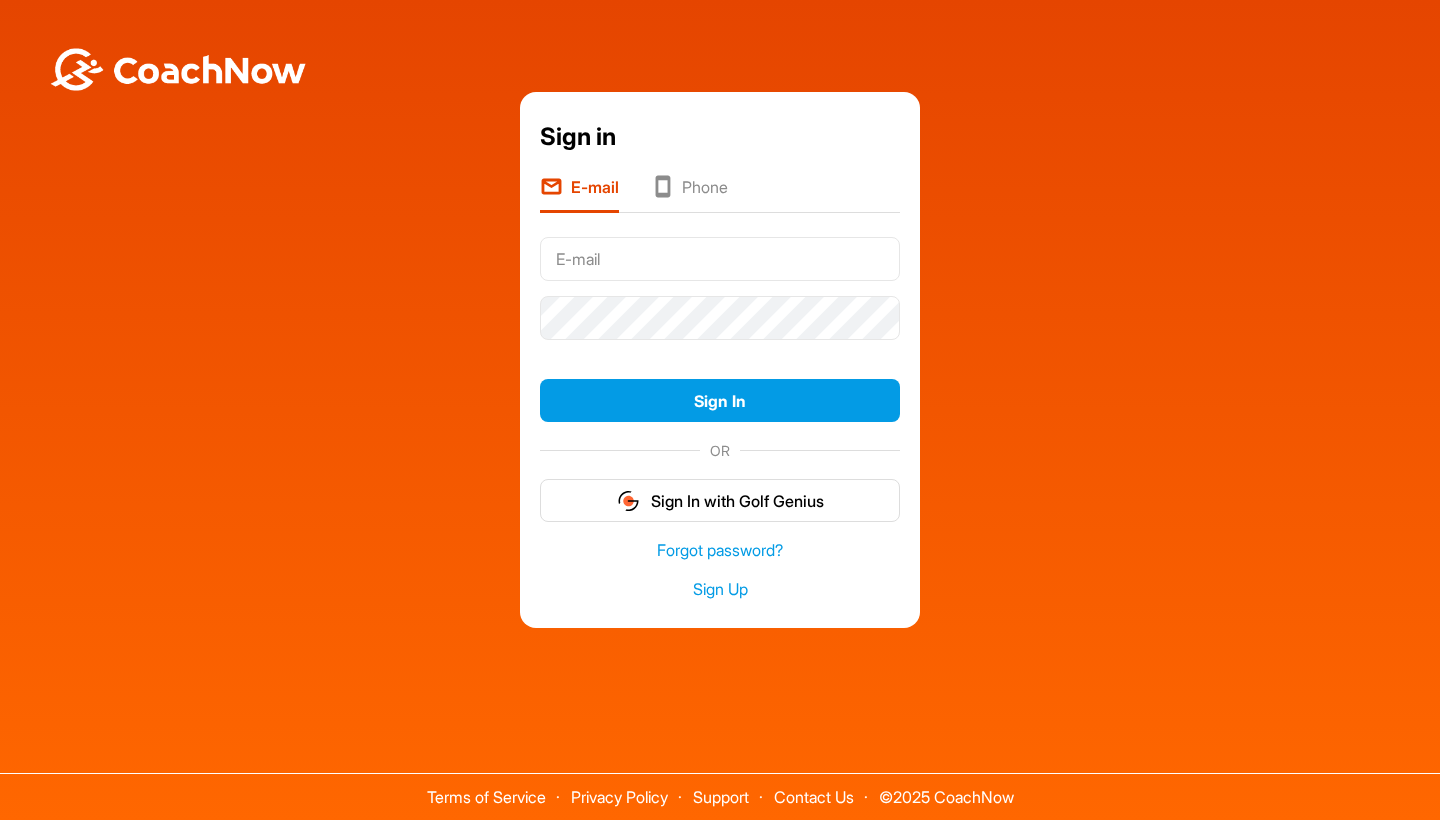 scroll, scrollTop: 0, scrollLeft: 0, axis: both 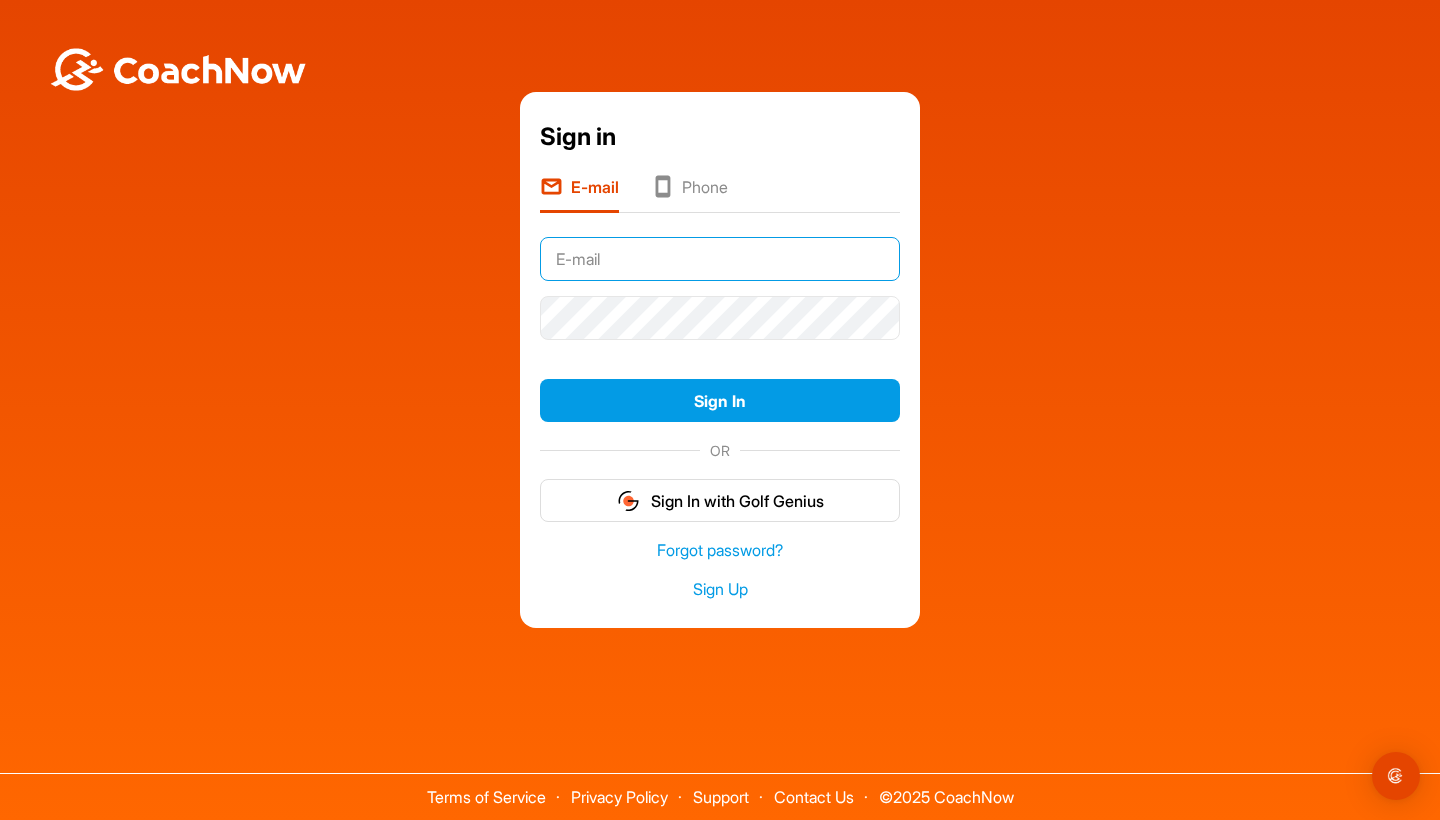 type on "[EMAIL]" 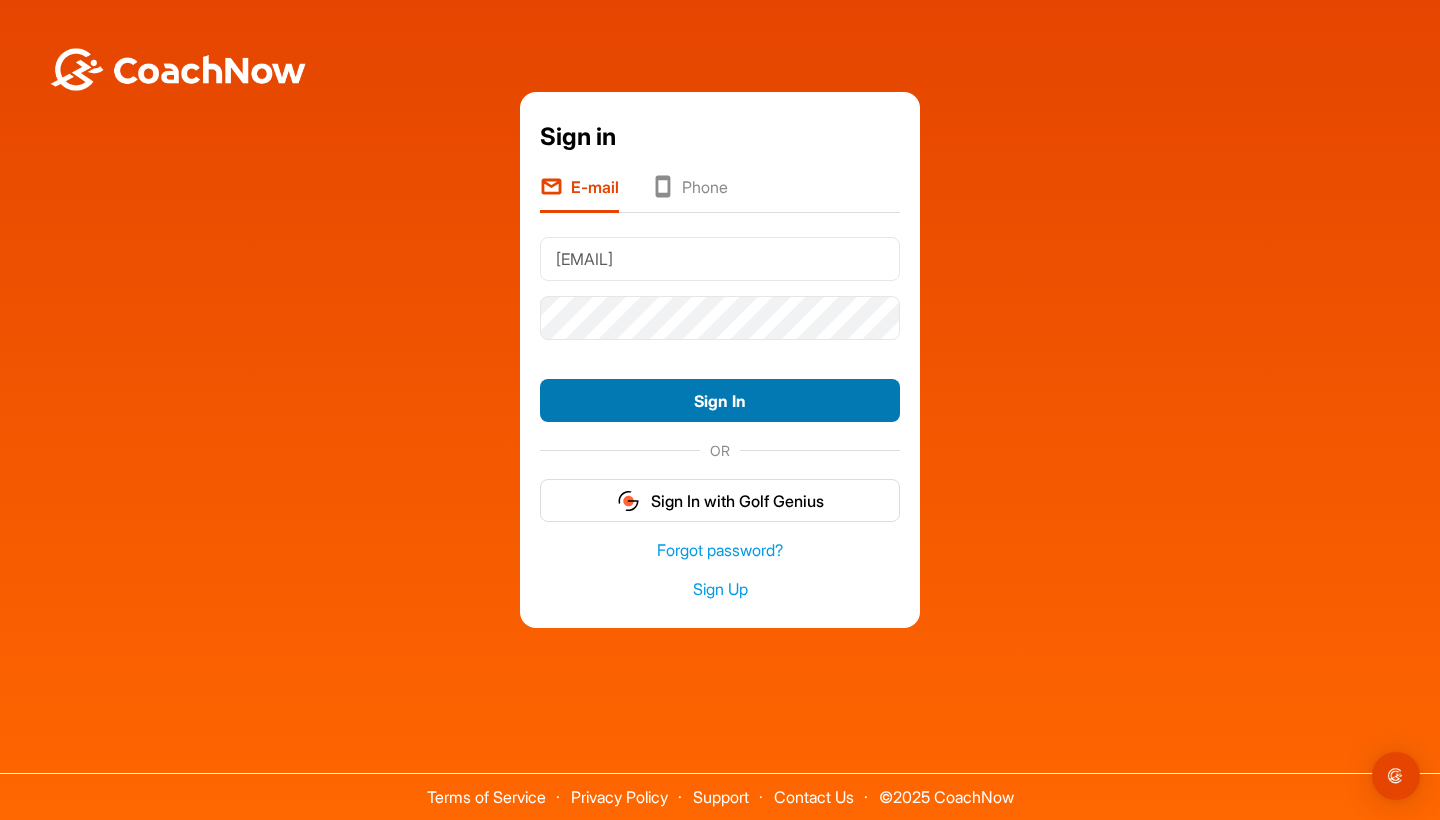 click on "Sign In" at bounding box center (720, 400) 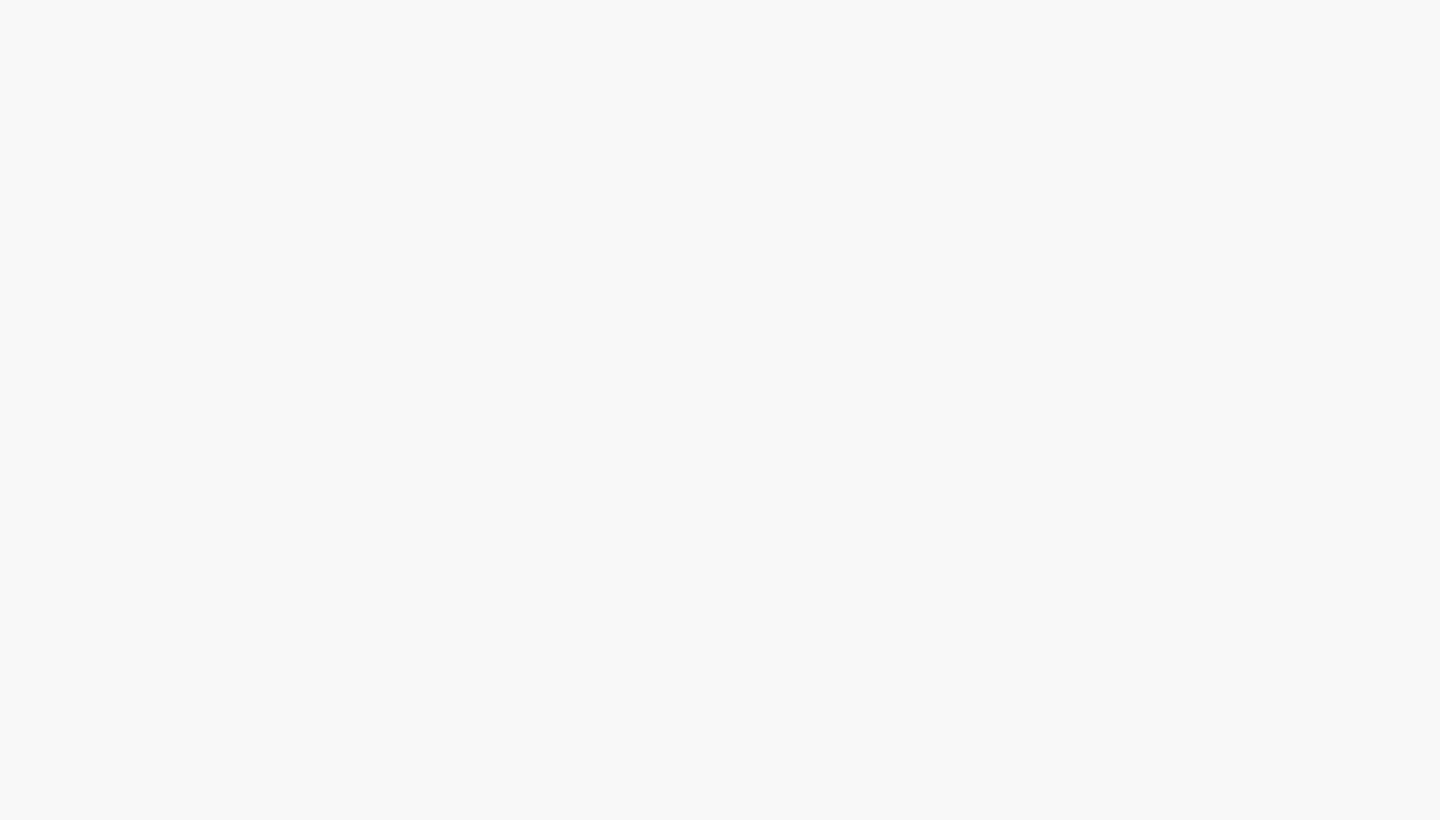 scroll, scrollTop: 0, scrollLeft: 0, axis: both 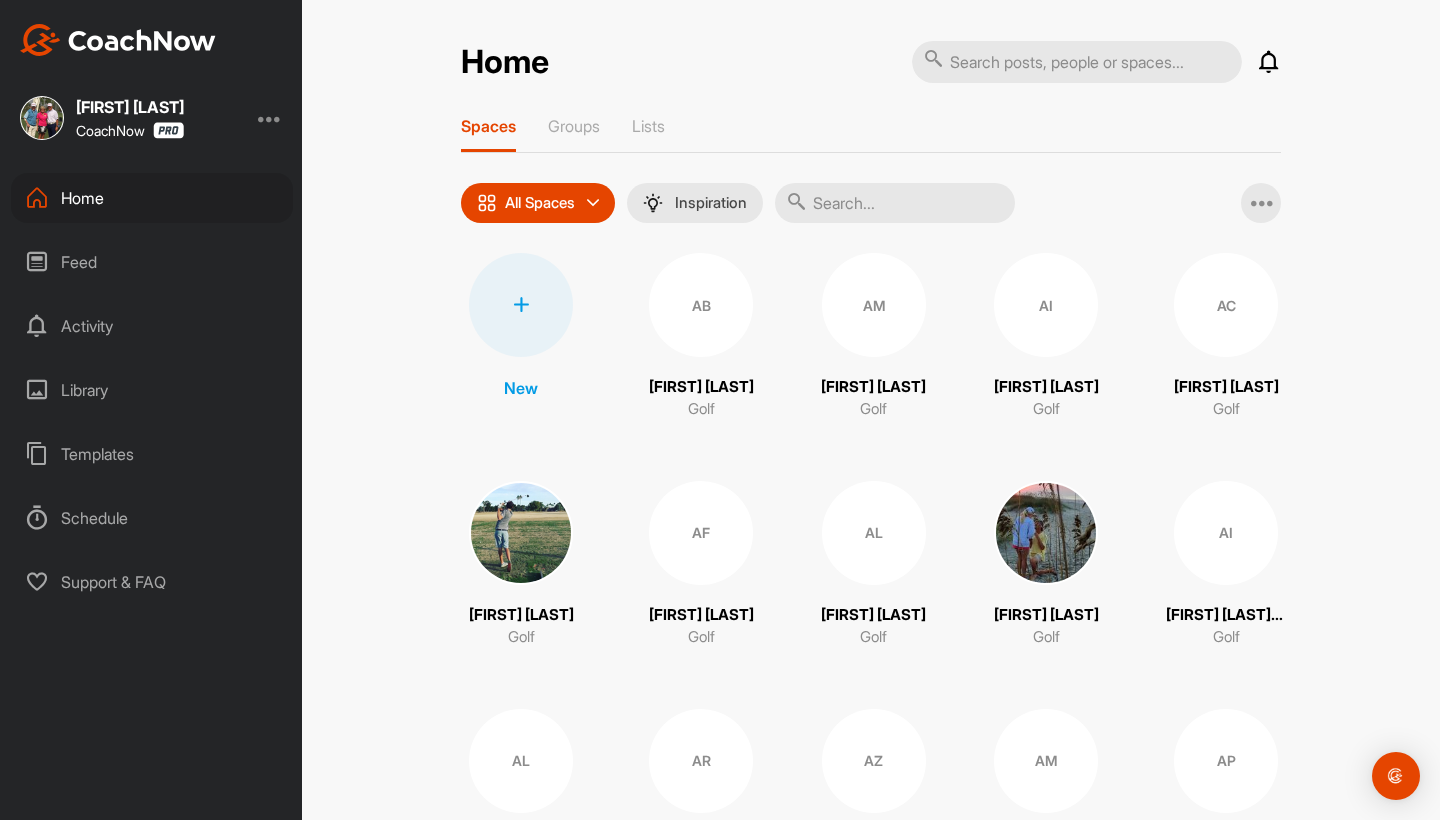 click at bounding box center [895, 203] 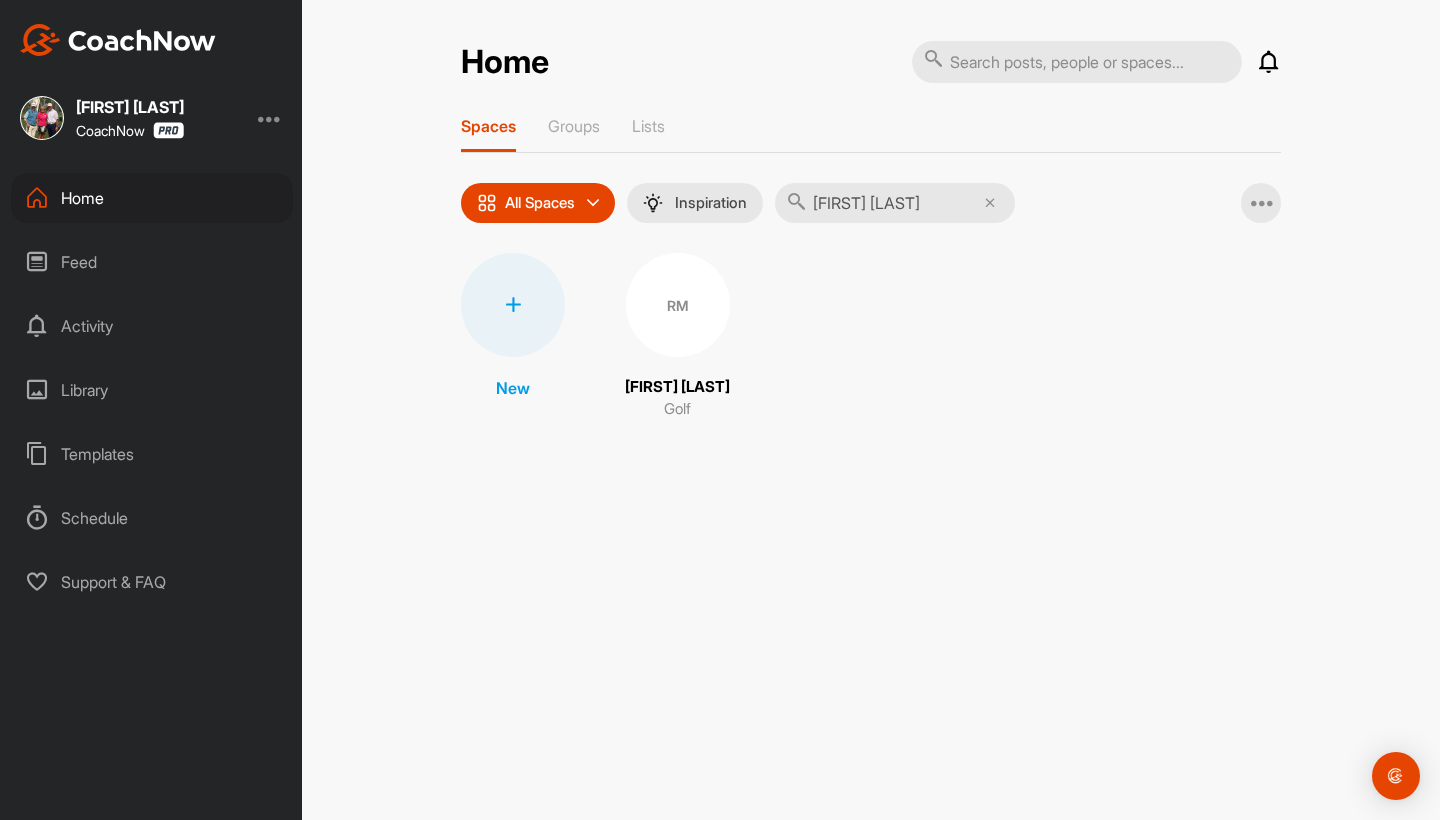 type on "[FIRST] [LAST]" 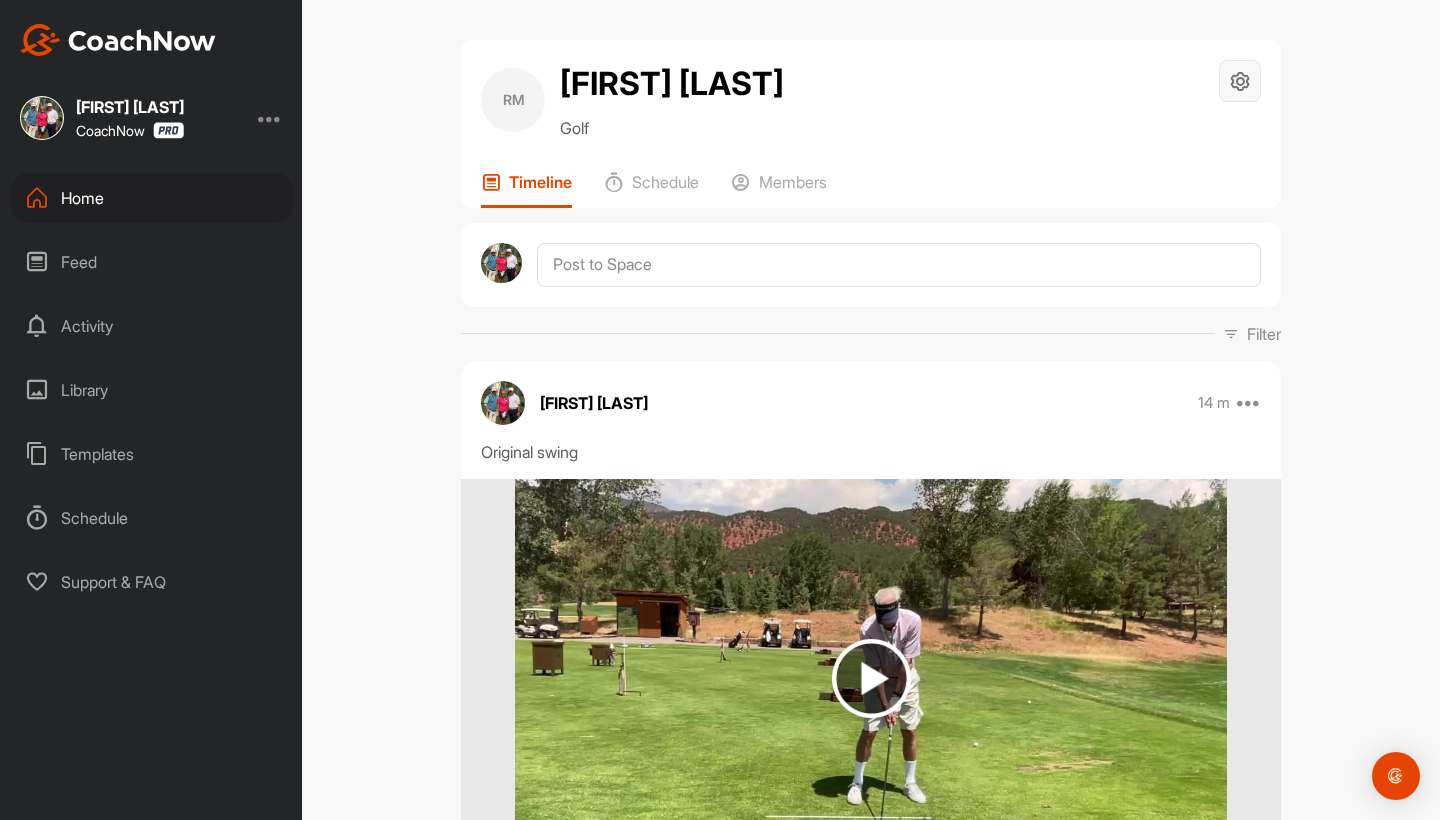 click at bounding box center [1240, 81] 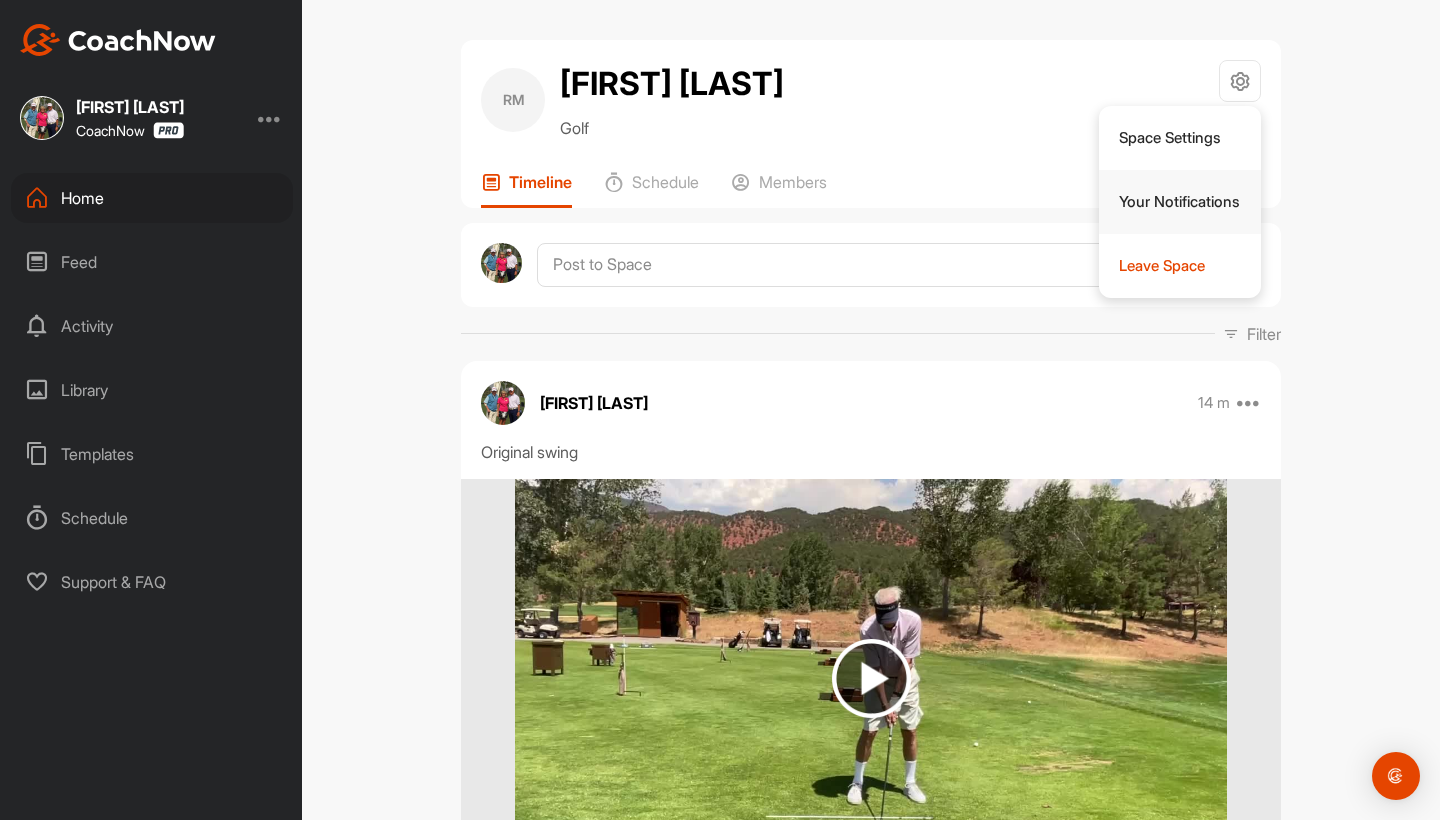 click on "Your Notifications" at bounding box center (1180, 202) 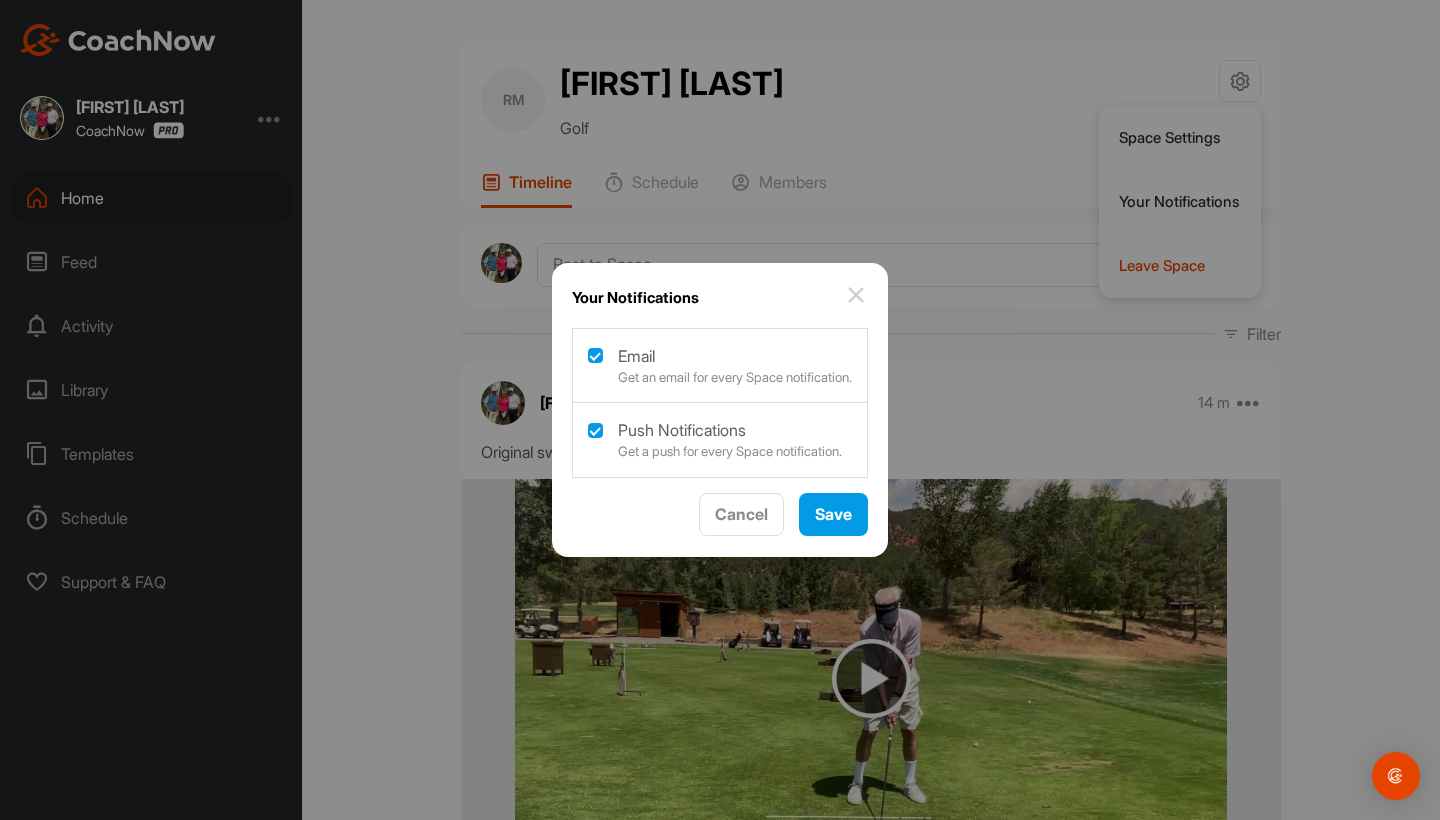 click at bounding box center [856, 295] 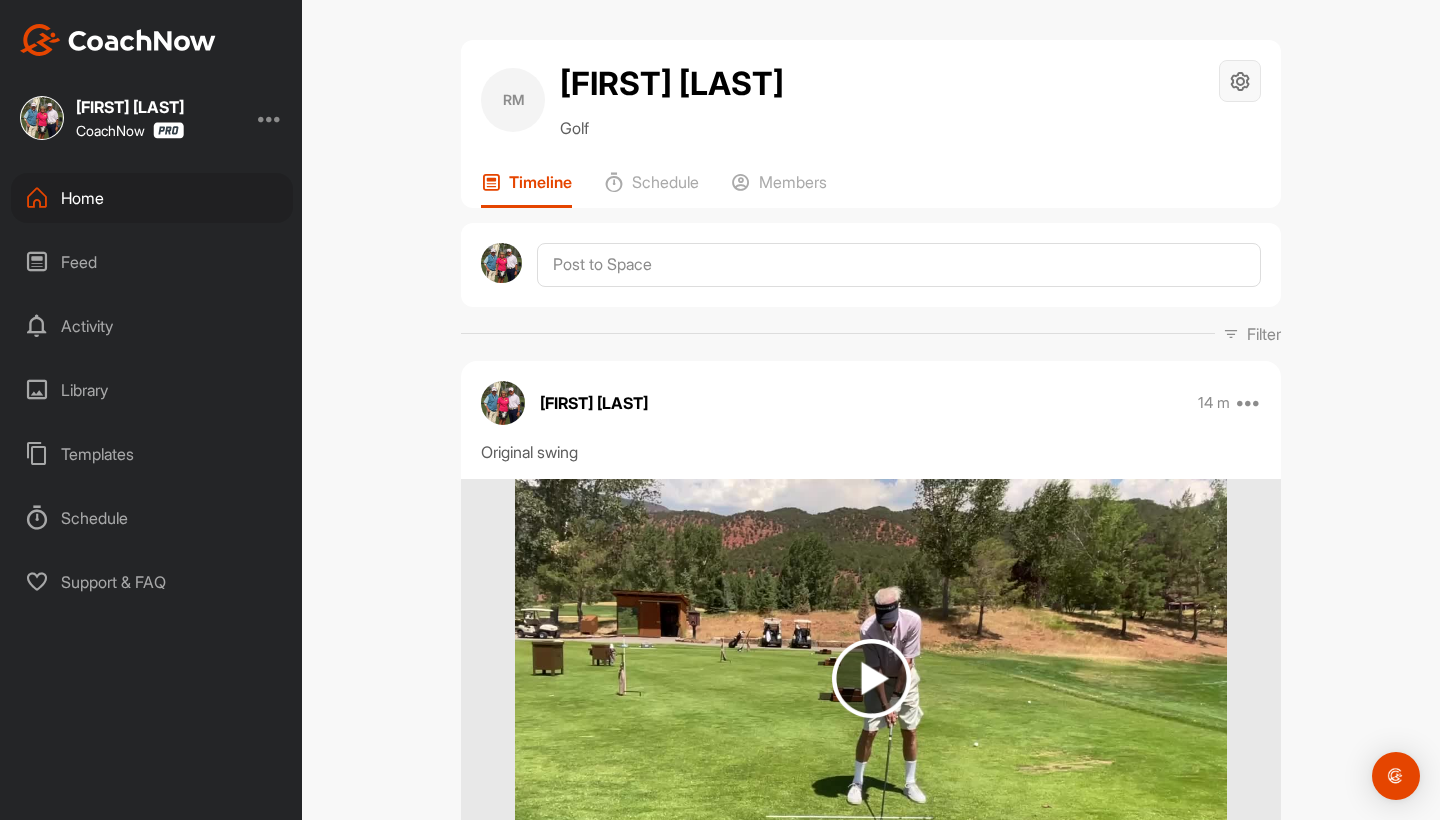 click at bounding box center [1240, 81] 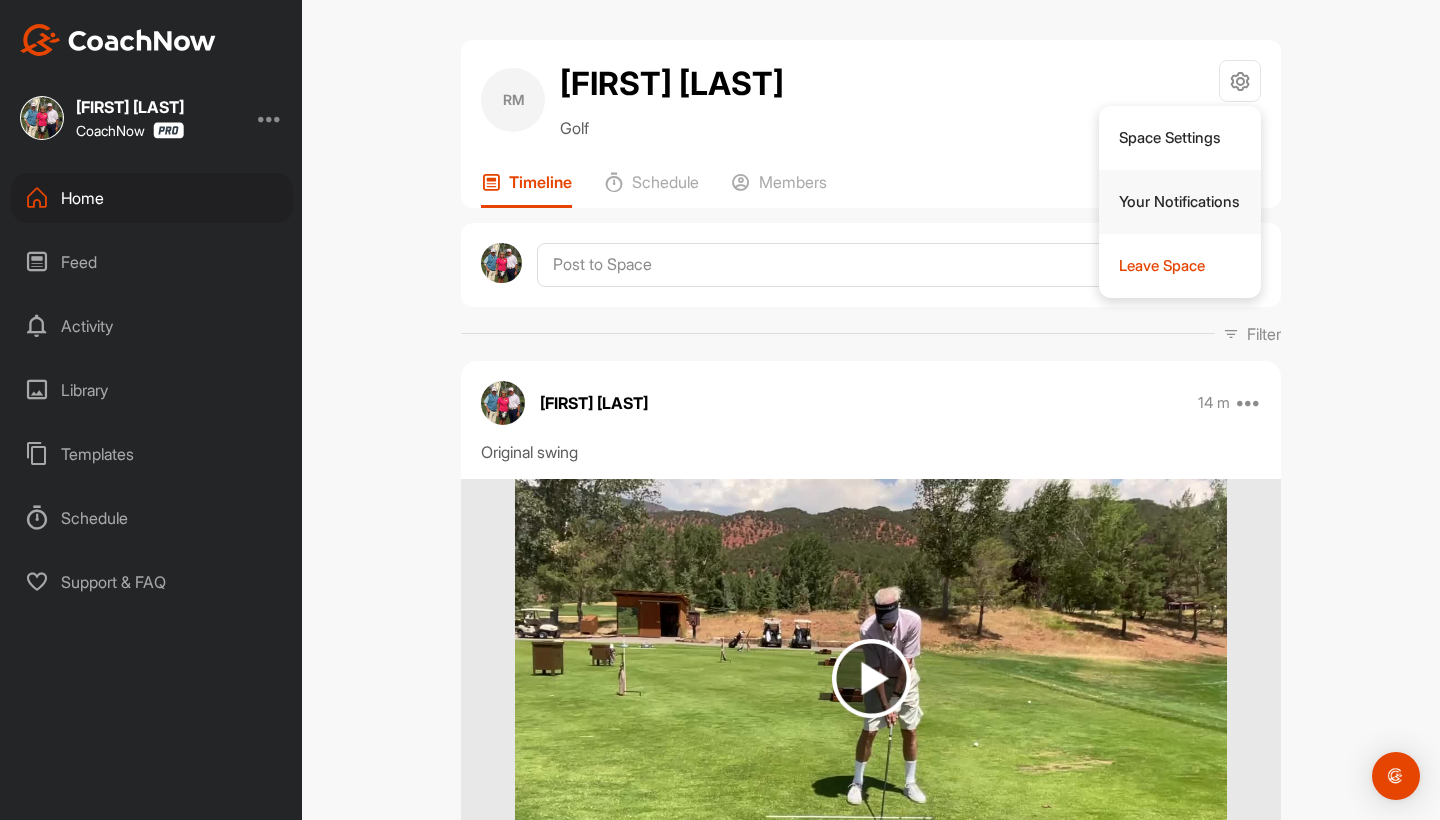 click on "Your Notifications" at bounding box center (1180, 202) 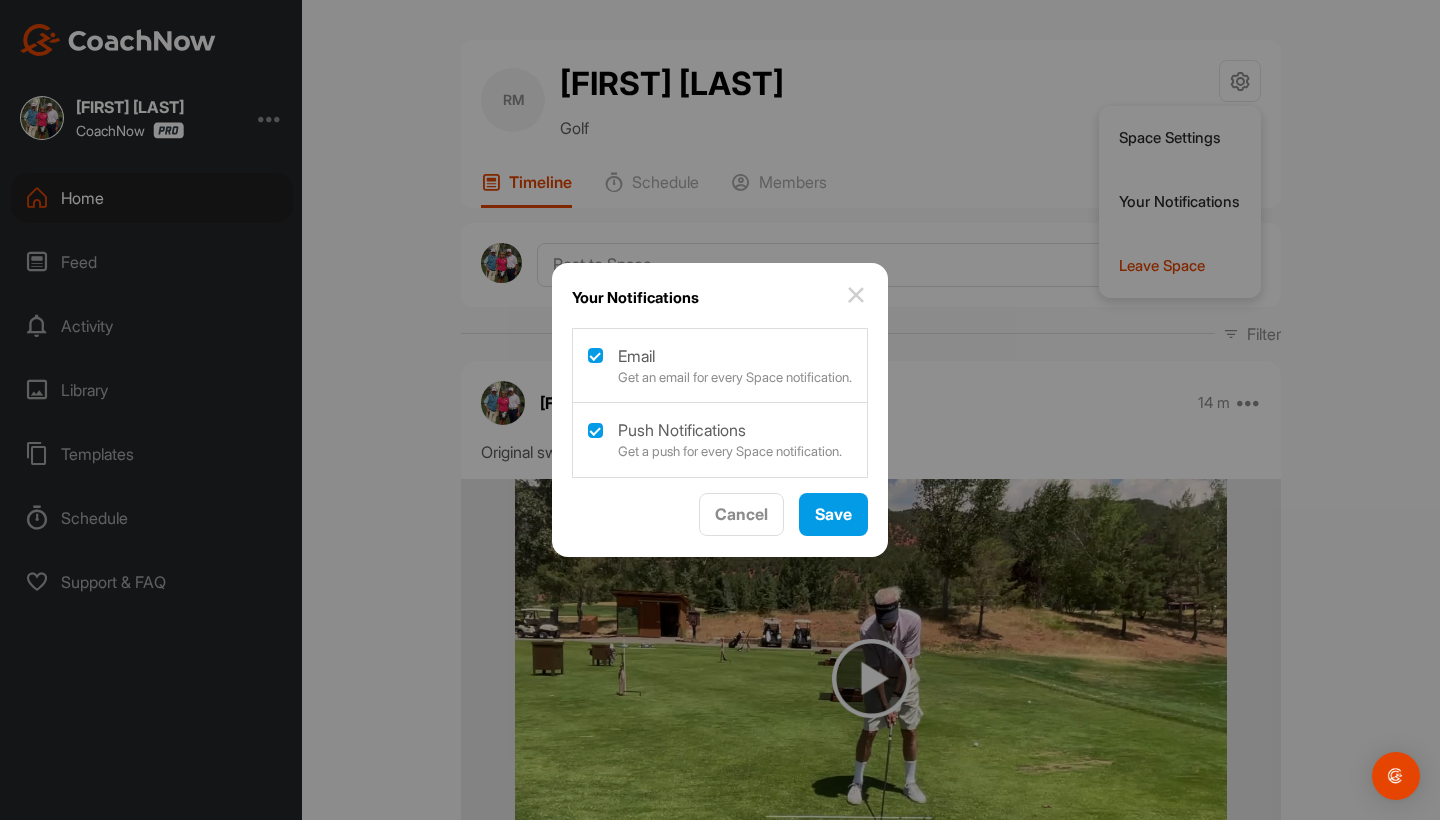 click at bounding box center [720, 410] 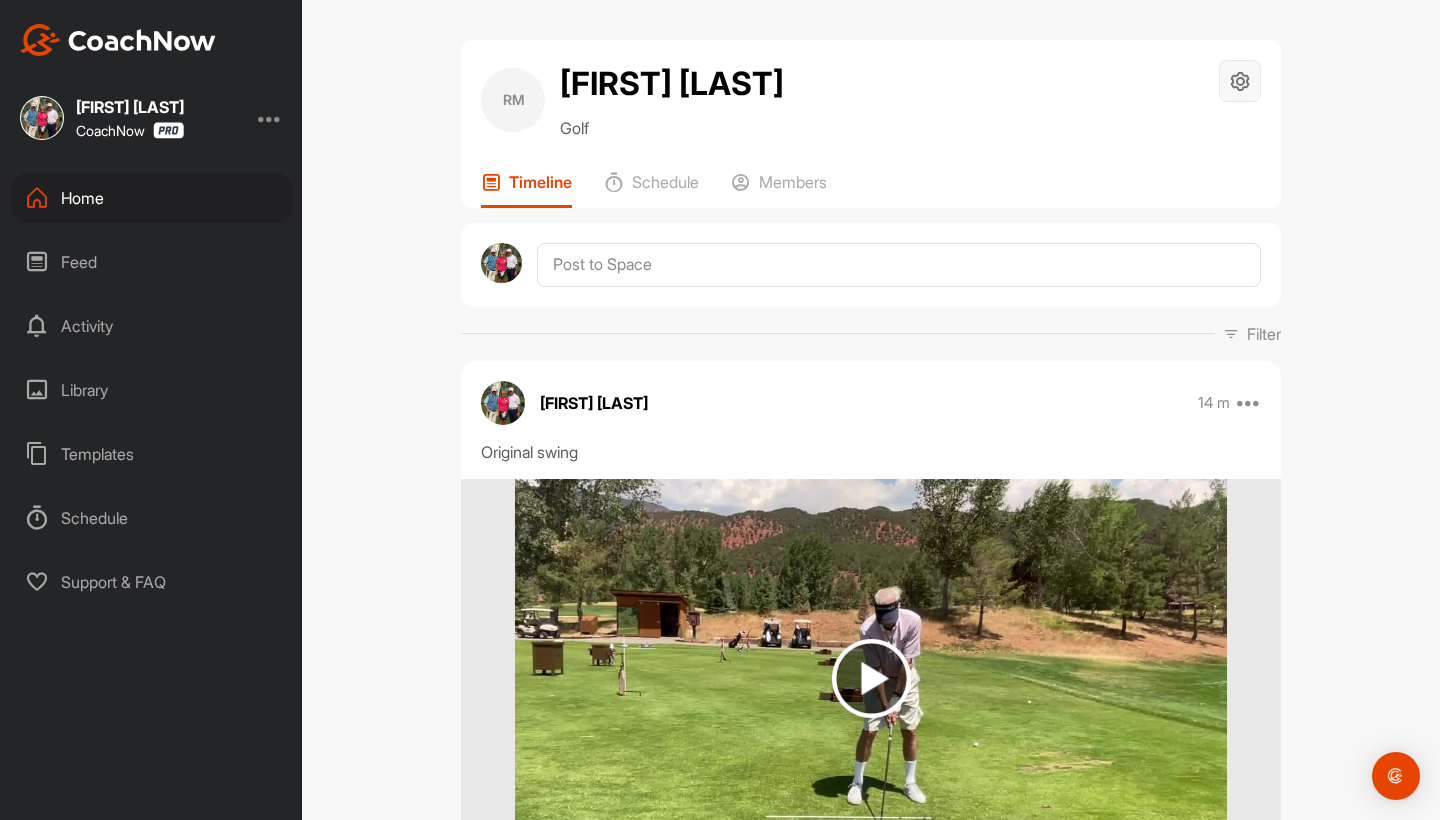 click at bounding box center [1240, 81] 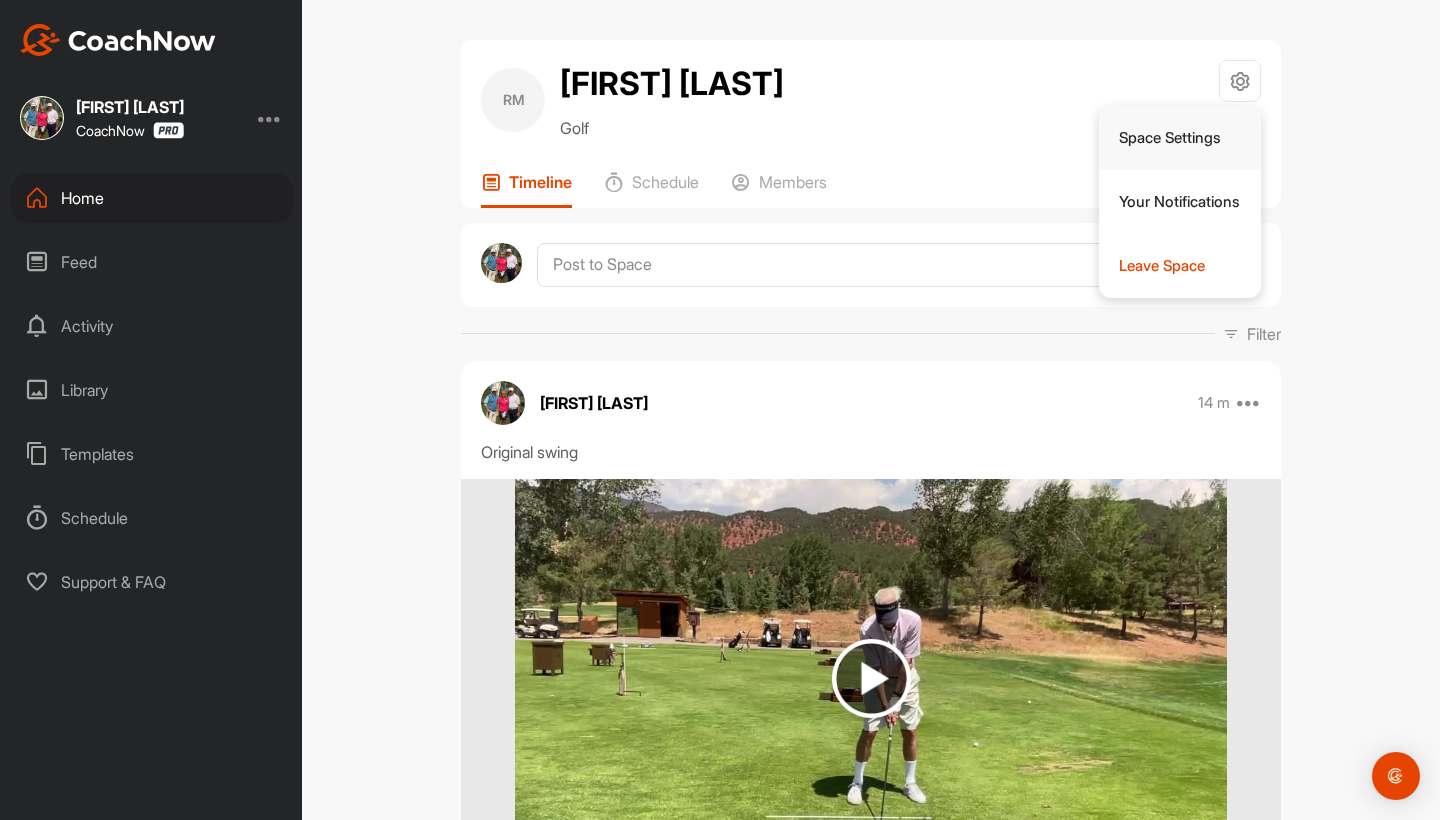 click on "Space Settings" at bounding box center [1180, 138] 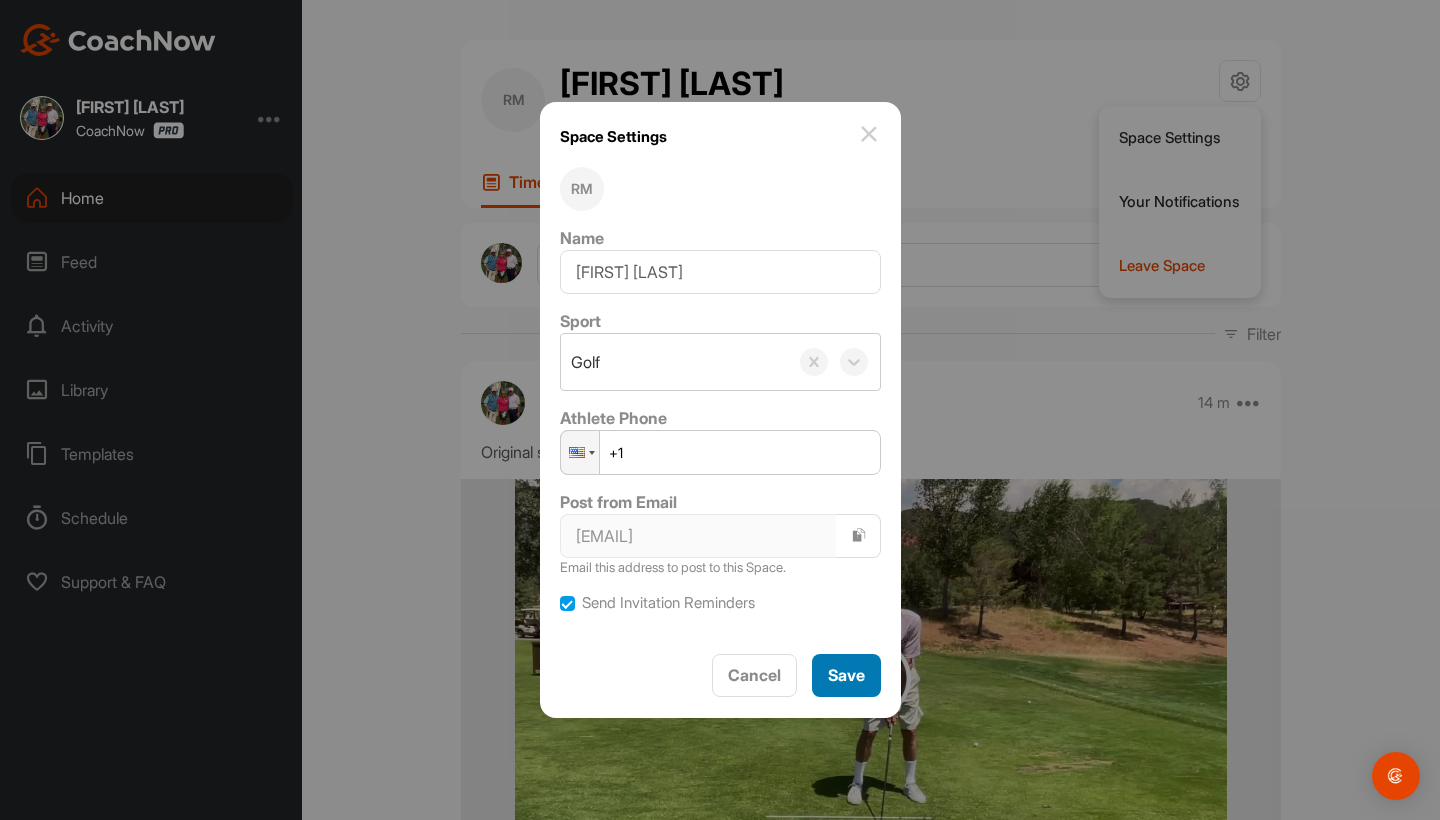 click on "Save" at bounding box center [846, 675] 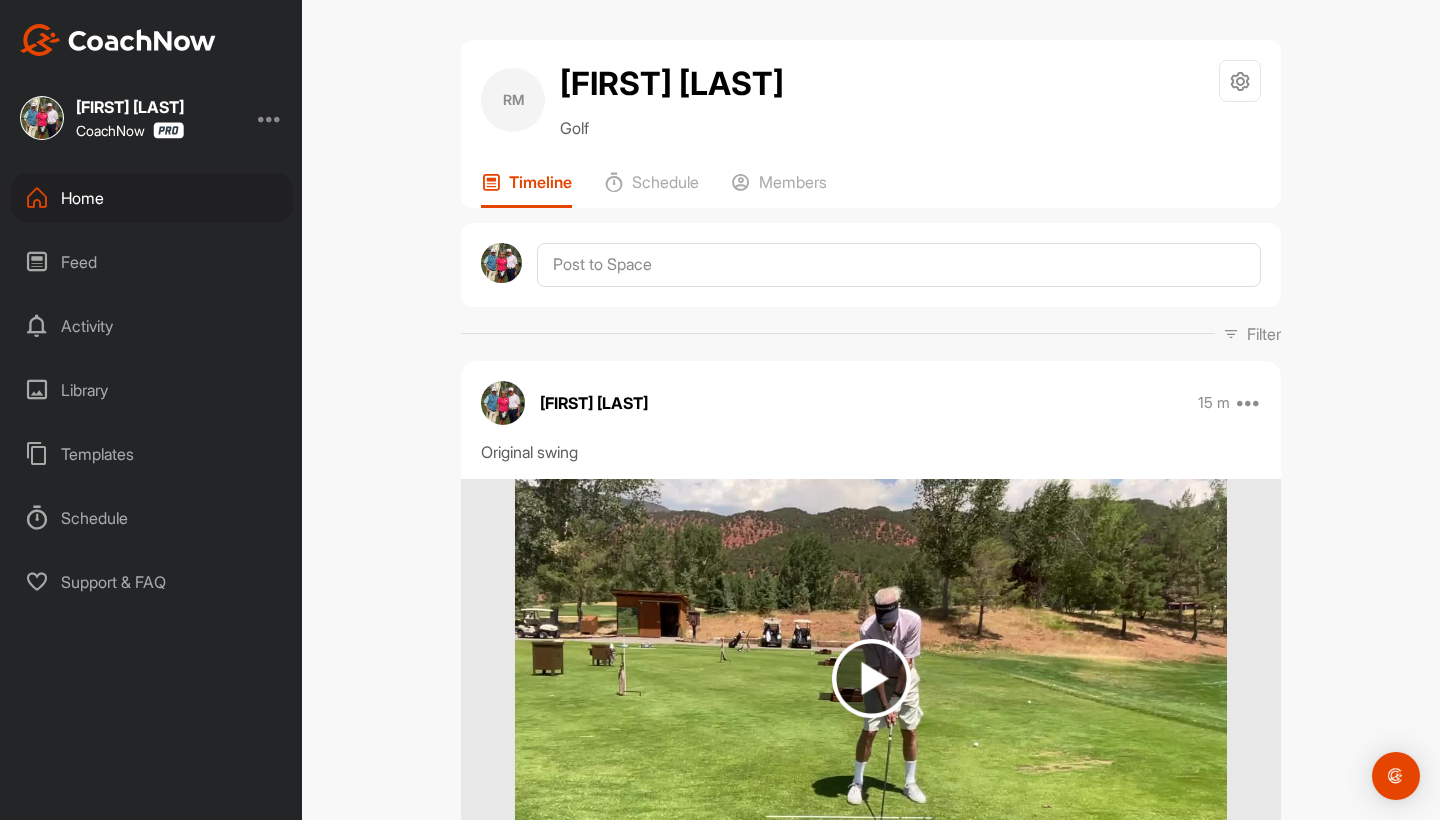 click at bounding box center (1231, 334) 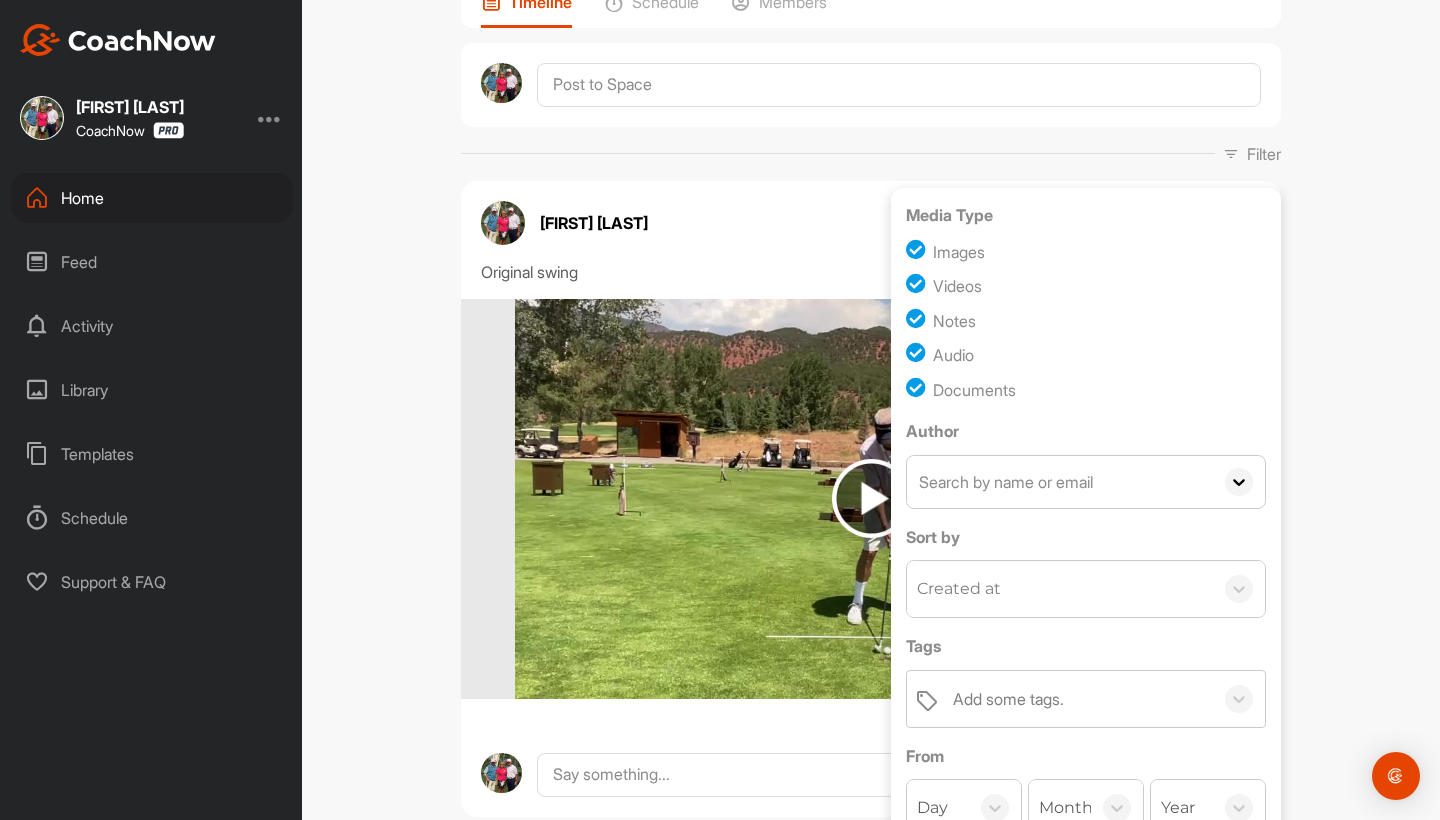 scroll, scrollTop: 176, scrollLeft: 0, axis: vertical 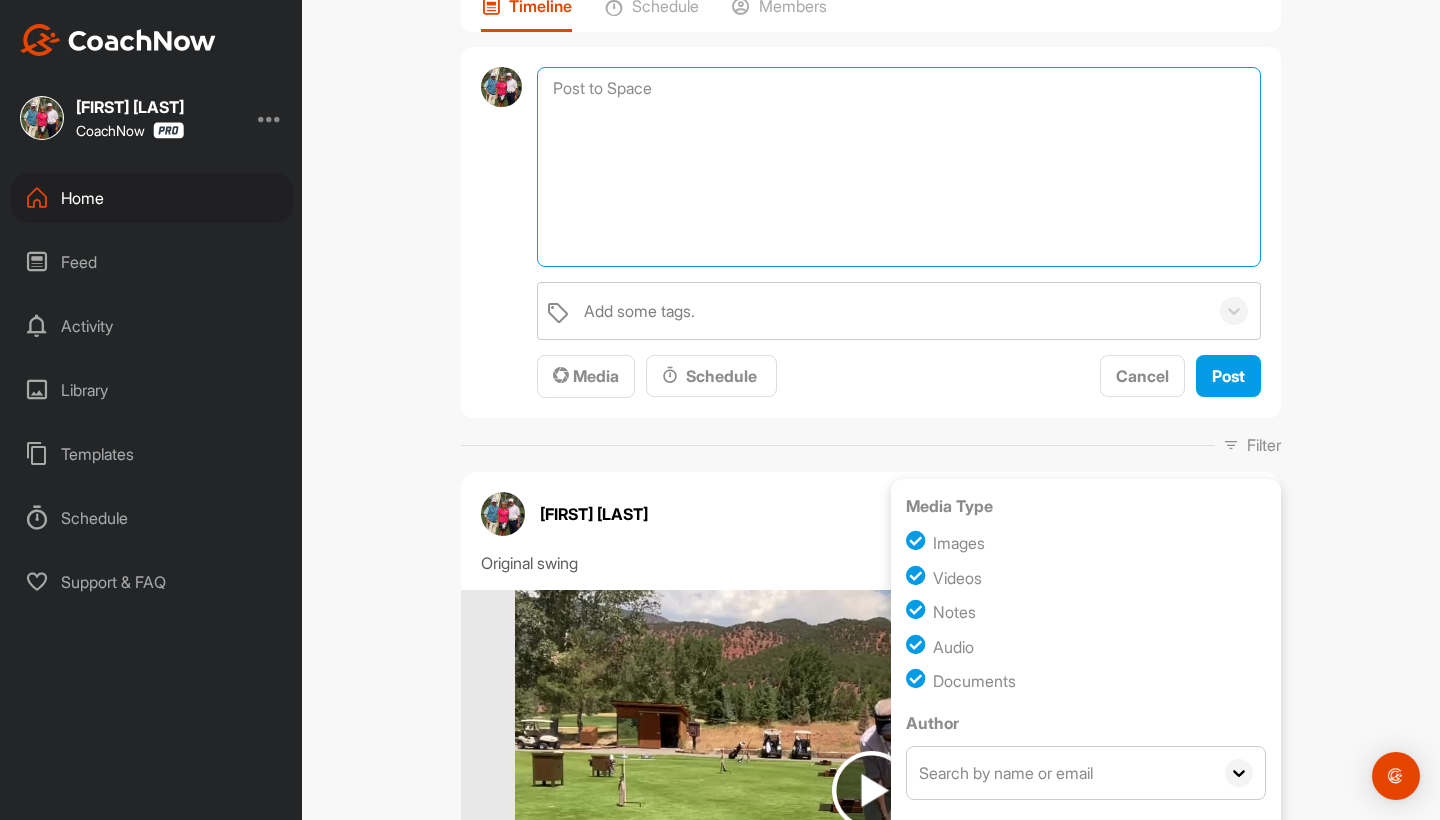 click at bounding box center [899, 167] 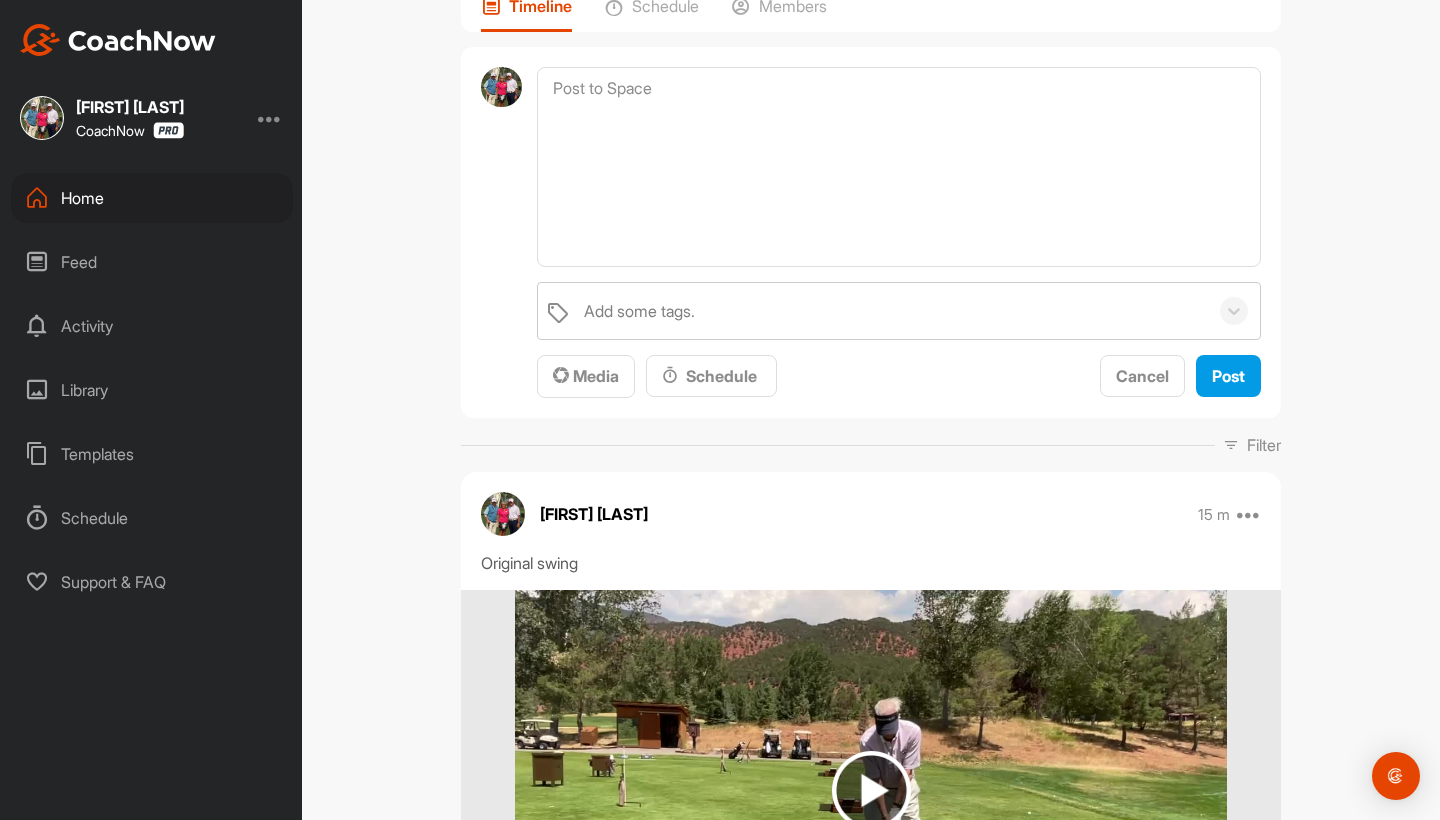 click on "RM Richard Montgomery Golf Space Settings Your Notifications Leave Space Timeline Schedule Members Add some tags. Media Schedule Cancel Post Filter Media Type Images Videos Notes Audio Documents Author AB Aaron Brown aaron.brown@[EXAMPLE.COM] AI Abe Issa abeissa@[EXAMPLE.COM] AC Adam Cherry azcherry@[EXAMPLE.COM] Adam Davis aedavisgolf@[EXAMPLE.COM] AF Adrian Fletcher abf8212@[EXAMPLE.COM] AL Adrian Lamb adrianarturlamb@[EXAMPLE.COM] Al Dickens aldickens4@[EXAMPLE.COM] AD Al Dickens ajdleap@[EXAMPLE.COM] AL Al Dickens, ll adickens@[EXAMPLE.COM] AL Al Lamperti al@[EXAMPLE.COM] AR Al Roviaro aroviaro@[EXAMPLE.COM] AZ Al Zehngut azehngut@[EXAMPLE.COM] AM Alan Macdonald alan@[EXAMPLE.COM] AP Alan Piehl alan@[EXAMPLE.COM] AB Alex Borchert a.d.borchert@[EXAMPLE.COM] AE Alex Eagle alex@[EXAMPLE.COM] AE Alex Elawadi elawadi@[EXAMPLE.COM] AG Alex Groen alex.d.groen@[EXAMPLE.COM] Alex Martins amartins@[EXAMPLE.COM] AR Alex Rose aprose1210@[EXAMPLE.COM] AK Ali Kazim ali.kazim@[EXAMPLE.COM] AH Allen Hodges ahodges@[EXAMPLE.COM] Andrew Grumney agrumney@[EXAMPLE.COM]" at bounding box center [871, 410] 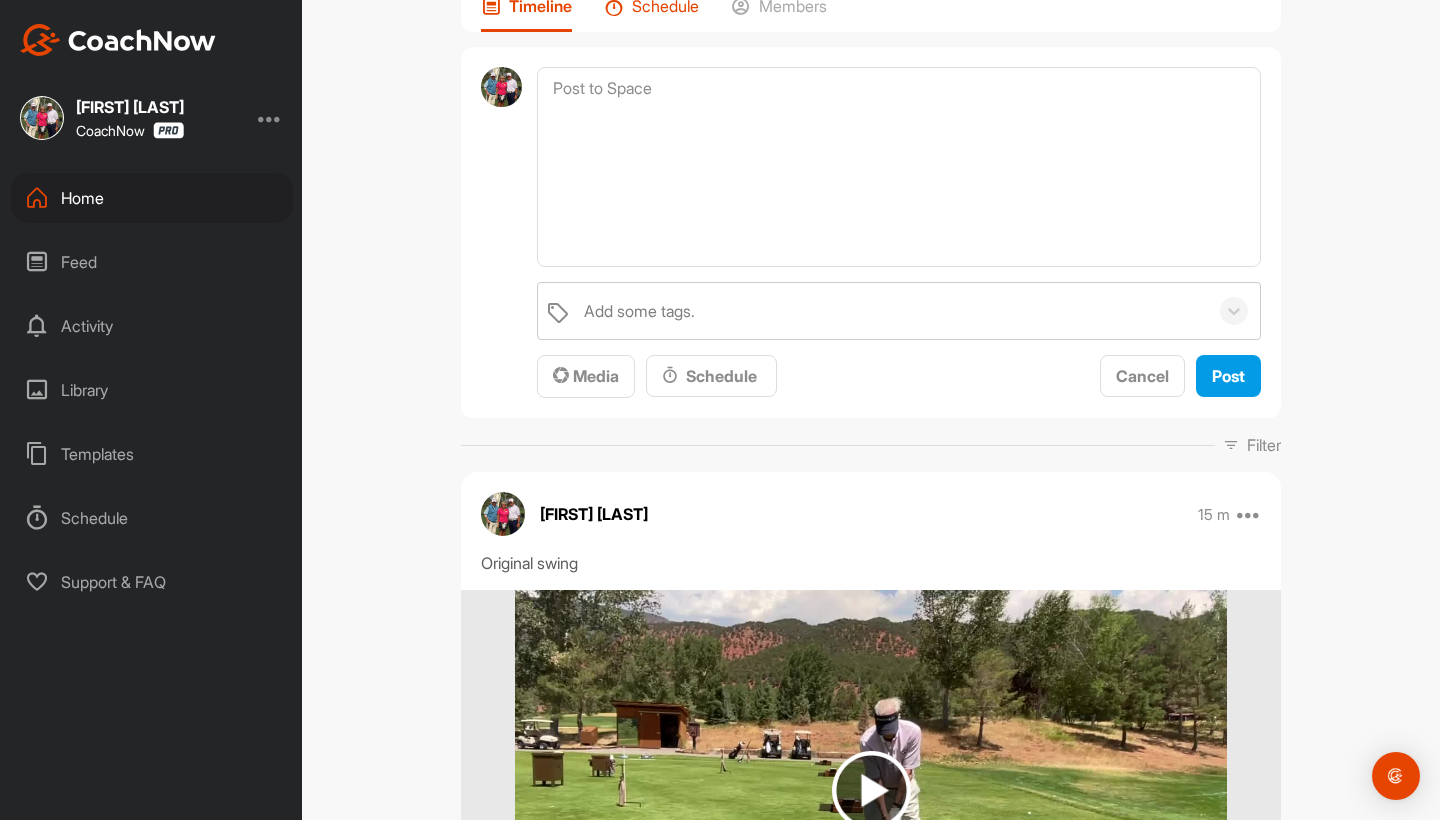 click on "Schedule" at bounding box center [665, 6] 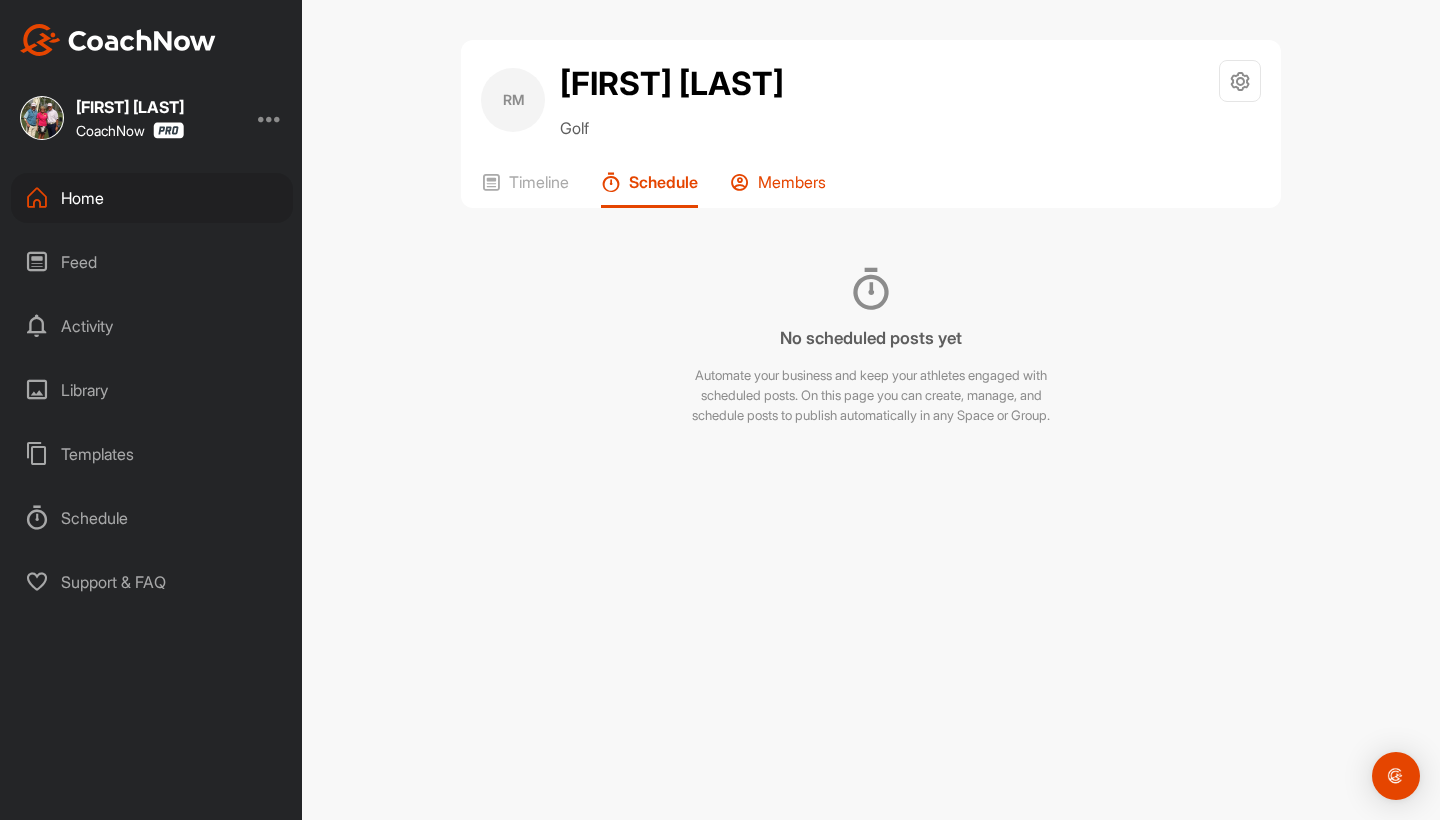 click on "Members" at bounding box center [792, 182] 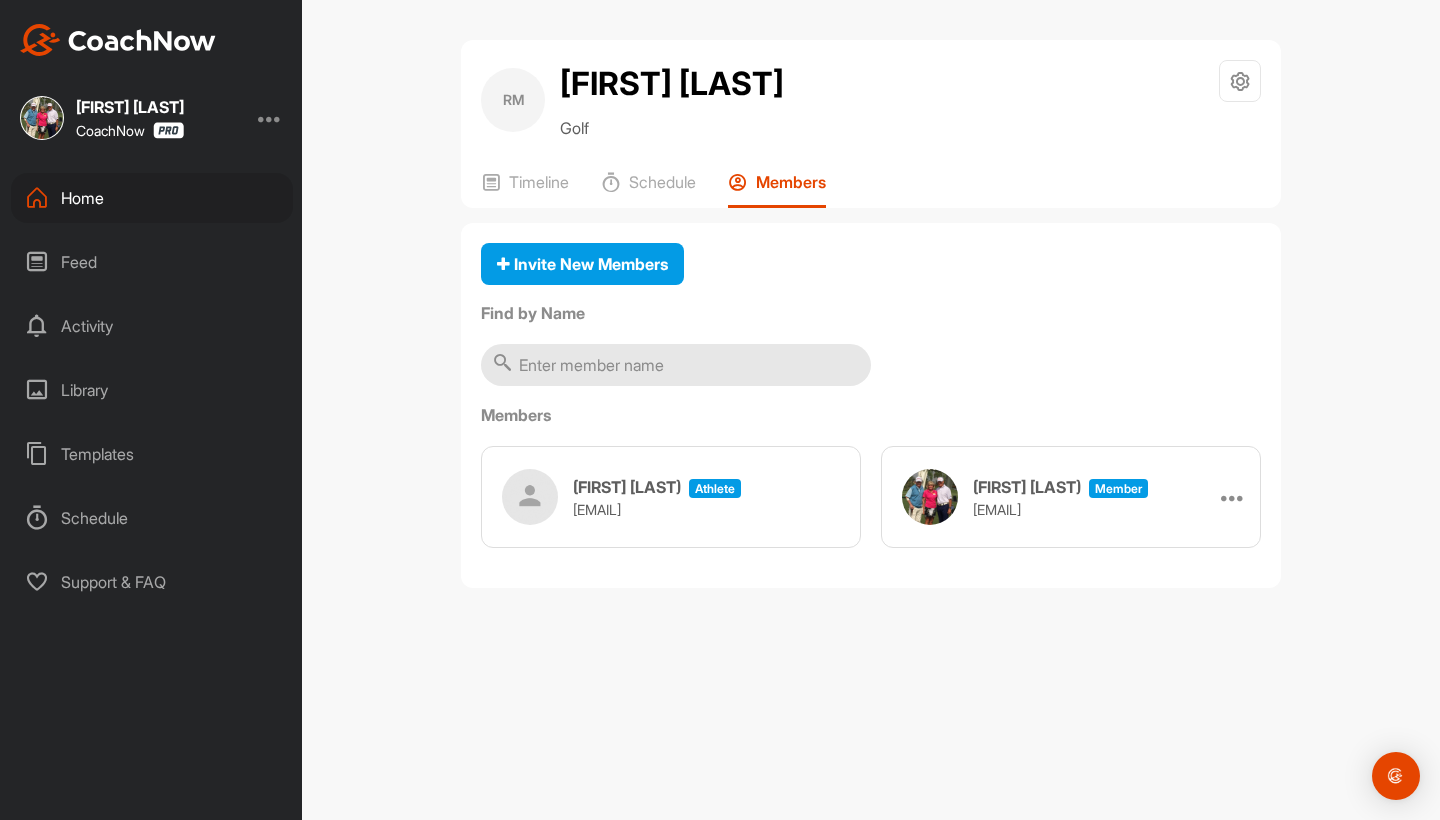 click on "[FIRST] [LAST]" at bounding box center [627, 487] 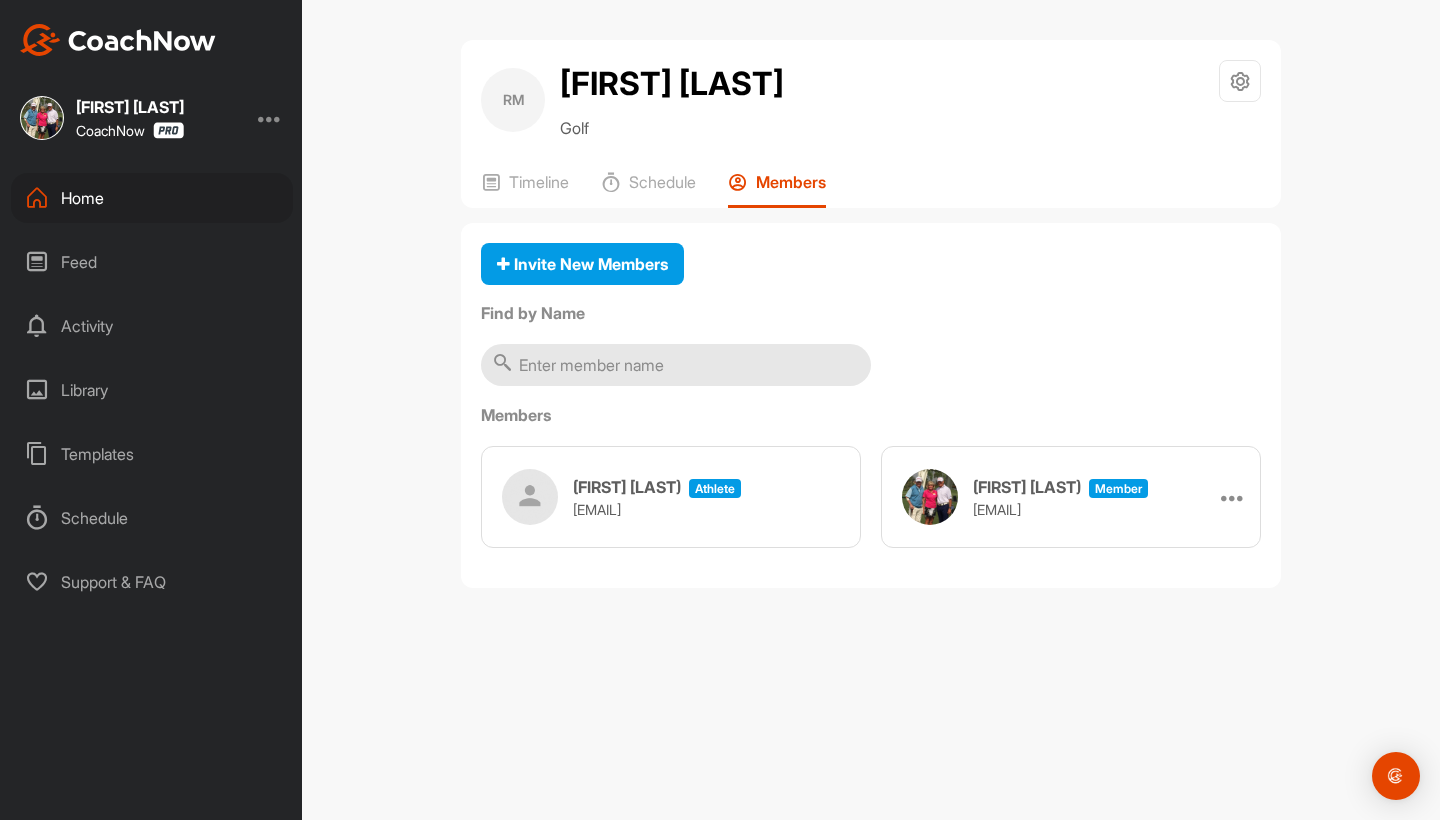 click at bounding box center (530, 497) 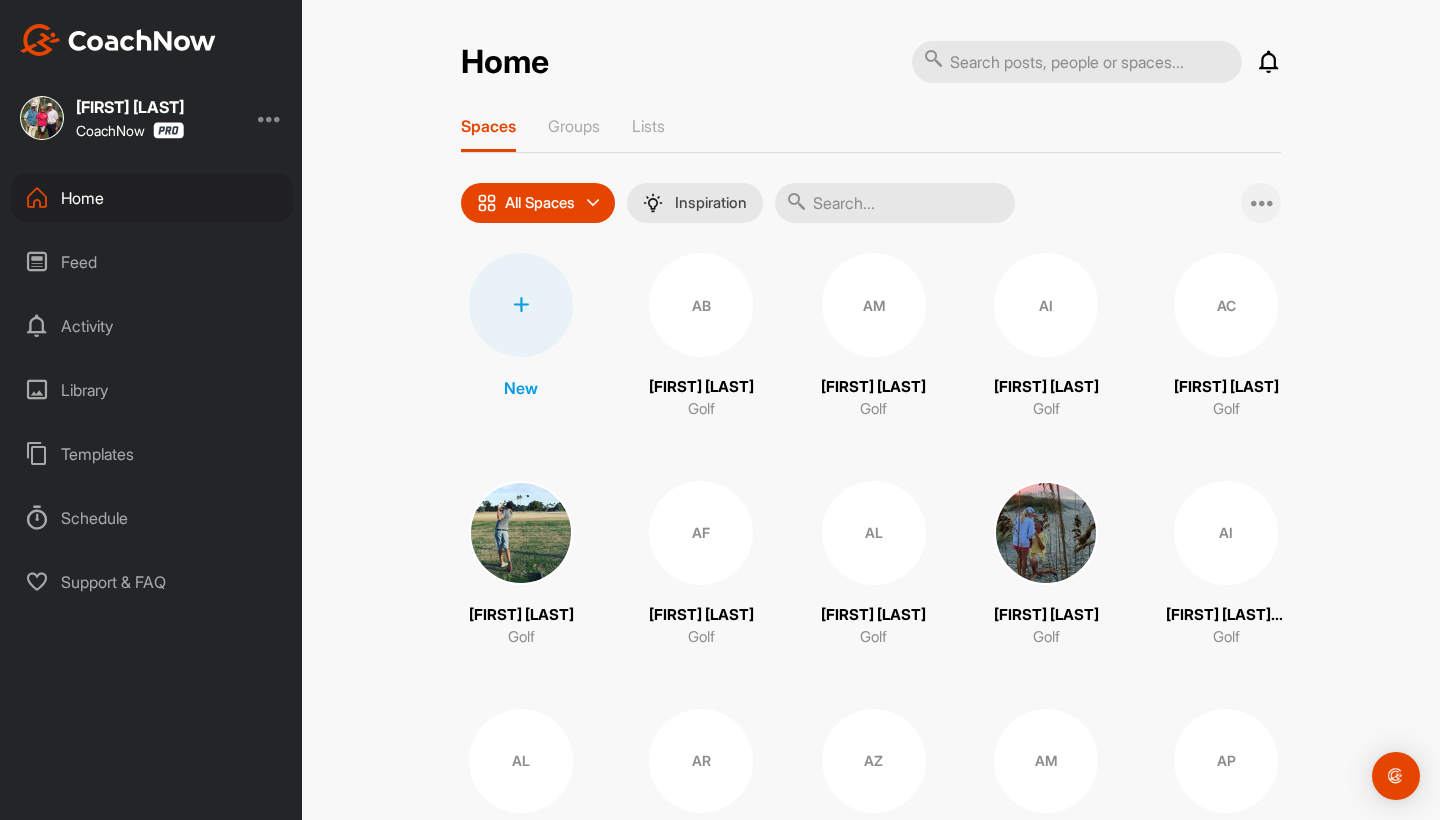 click at bounding box center [1263, 203] 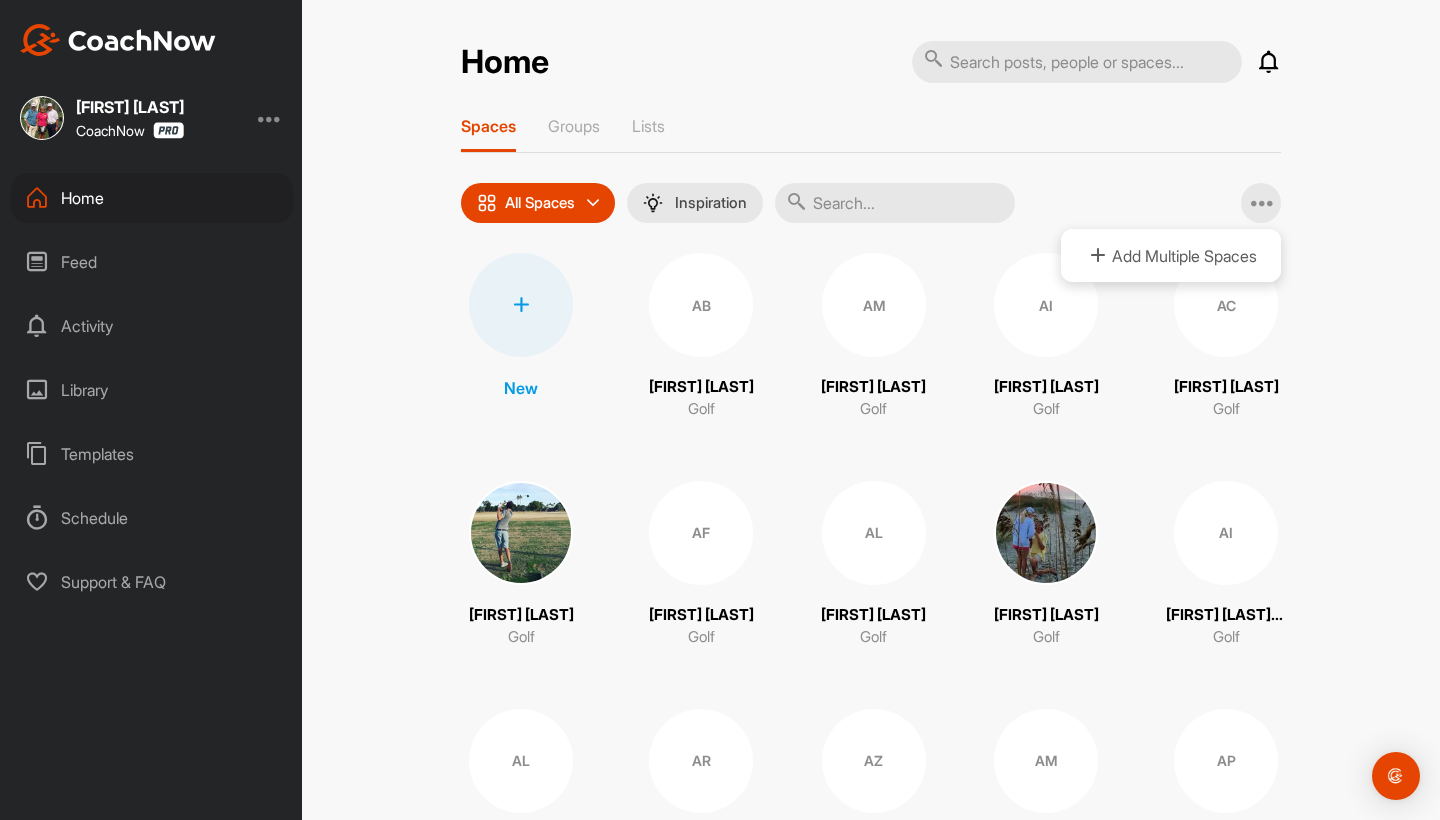 click on "Home Notifications Invitations This Week SL [FIRST] [LAST] posted a video . 4 d • [FIRST] [LAST] / Golf SL [FIRST] [LAST] posted a video . 4 d • [FIRST] [LAST] / Golf SL [FIRST] [LAST] posted a video . 4 d • [FIRST] [LAST] / Golf SL [FIRST] [LAST] posted a video . 4 d • [FIRST] [LAST] / Golf SL [FIRST] [LAST] posted a video . 4 d • [FIRST] [LAST] / Golf MH [FIRST] [LAST] accepted your invitation . 4 d • [FIRST] [LAST] / Golf [FIRST] [LAST] posted a video : " Driver Concepts - Including... " 5 d • [FIRST] [LAST] / Golf [FIRST] [LAST] posted a video : " Putting Direction Control C... " 5 d • [FIRST] [LAST] / Golf This Month SF [FIRST] [LAST] accepted your invitation . 2 w • [FIRST] [LAST] / Golf SD [FIRST] [LAST] replied to a post : "Thanks, [FIRST]. Do you have t..." 2 w • [FIRST] [LAST] / Golf [FIRST] [LAST] posted a video : " This is the face on view of... " 2 w • [FIRST] [LAST] / Golf [FIRST] [LAST] posted a video : " Hi [FIRST],
I know from your I... " 2 w • [FIRST] [LAST] / Golf [FIRST] [LAST] posted a video . 2 w • [FIRST] [LAST] / Golf TM [FIRST] [LAST] replied to a post : "This is great!" 3 w BF" at bounding box center [871, 410] 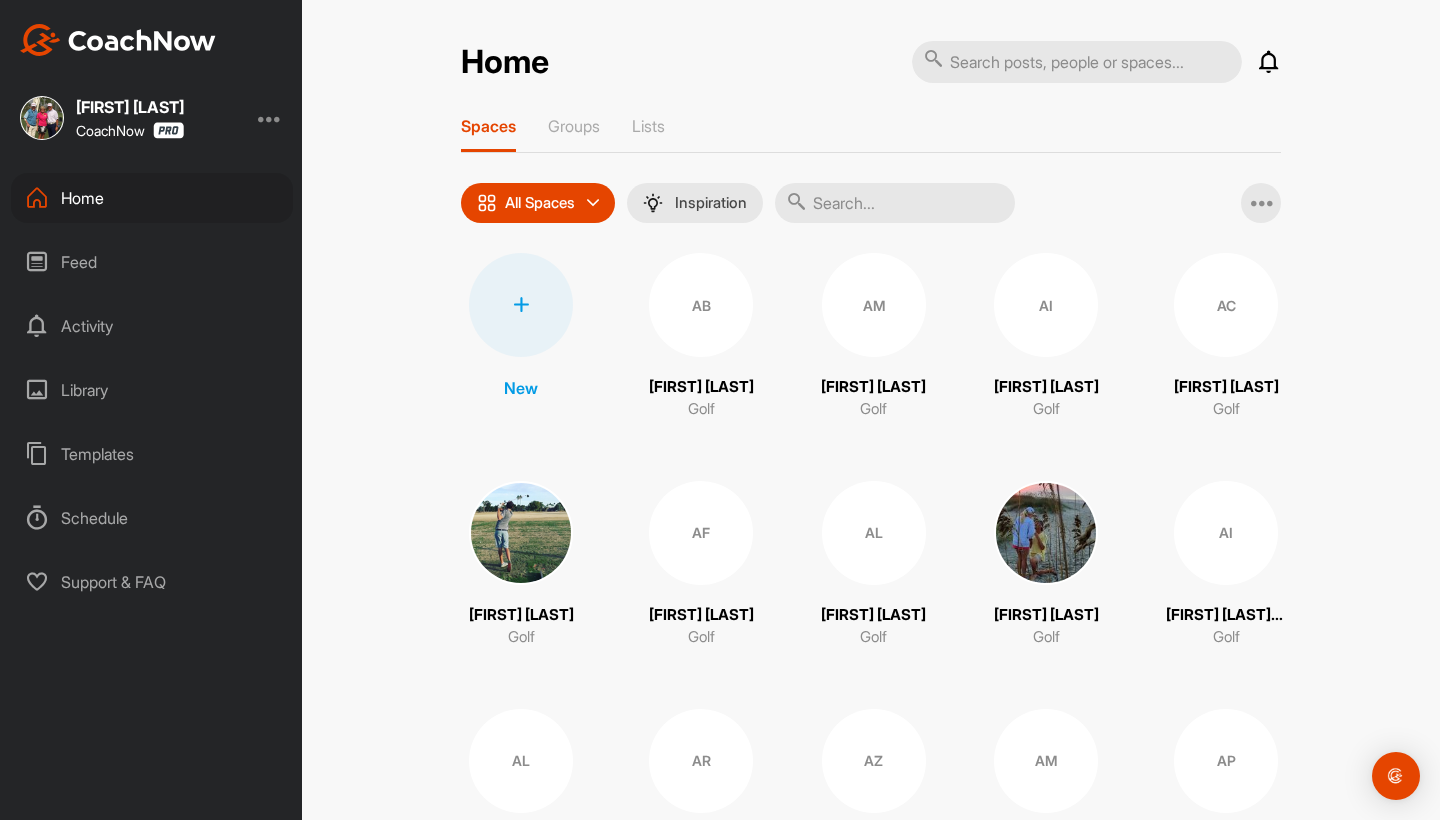 click at bounding box center [593, 203] 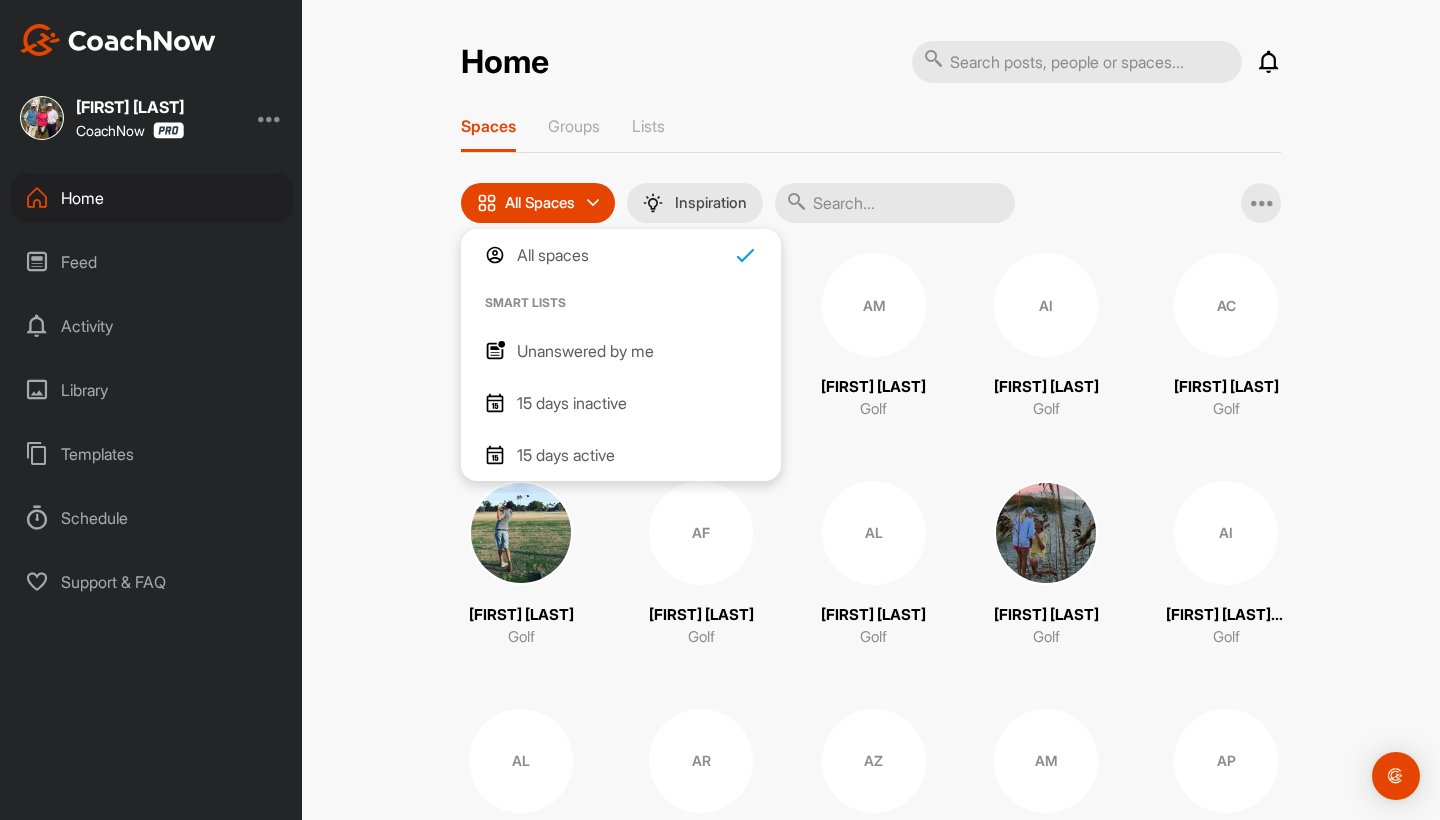click on "Unanswered by me" at bounding box center [585, 351] 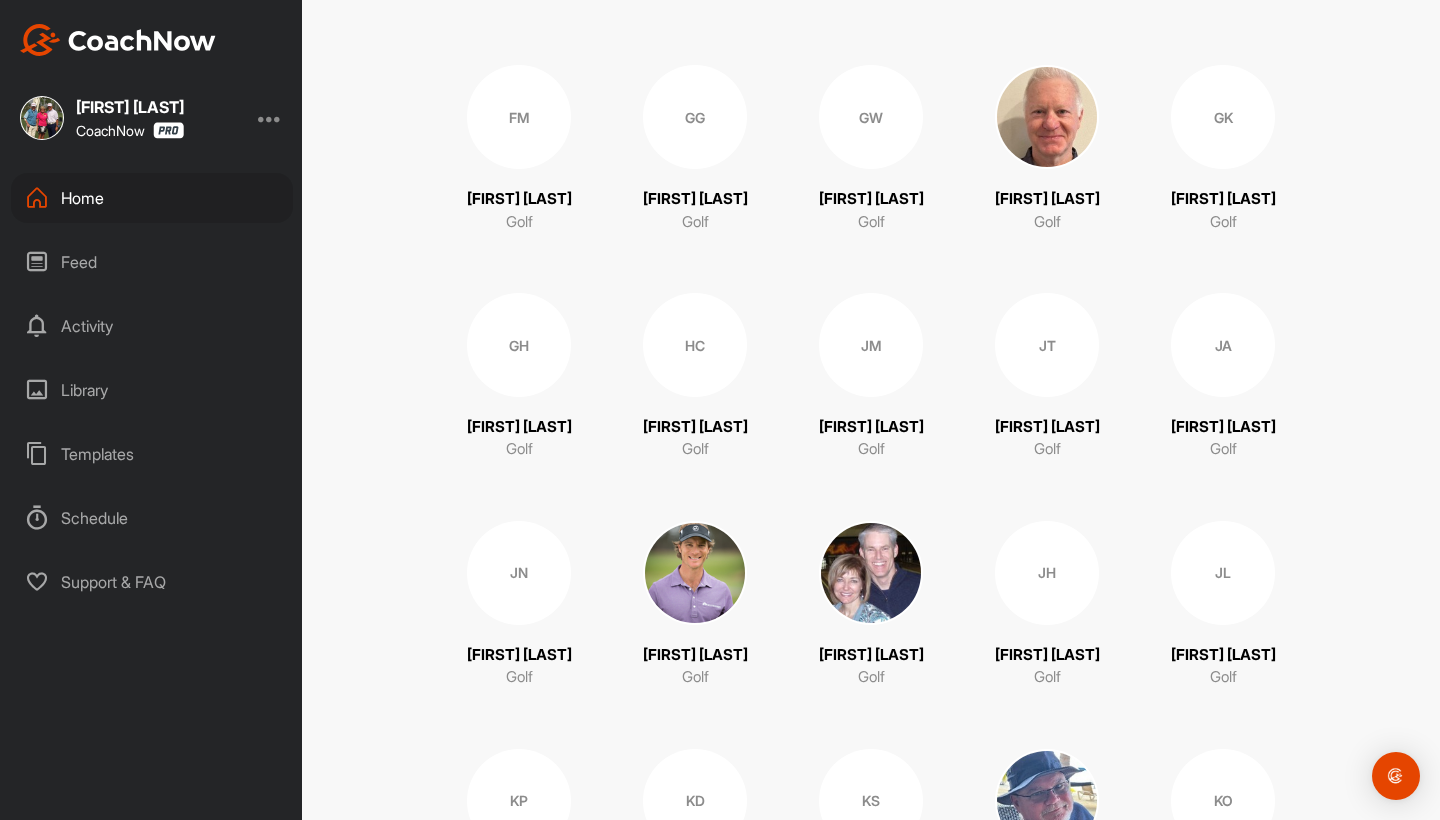 scroll, scrollTop: 1298, scrollLeft: 0, axis: vertical 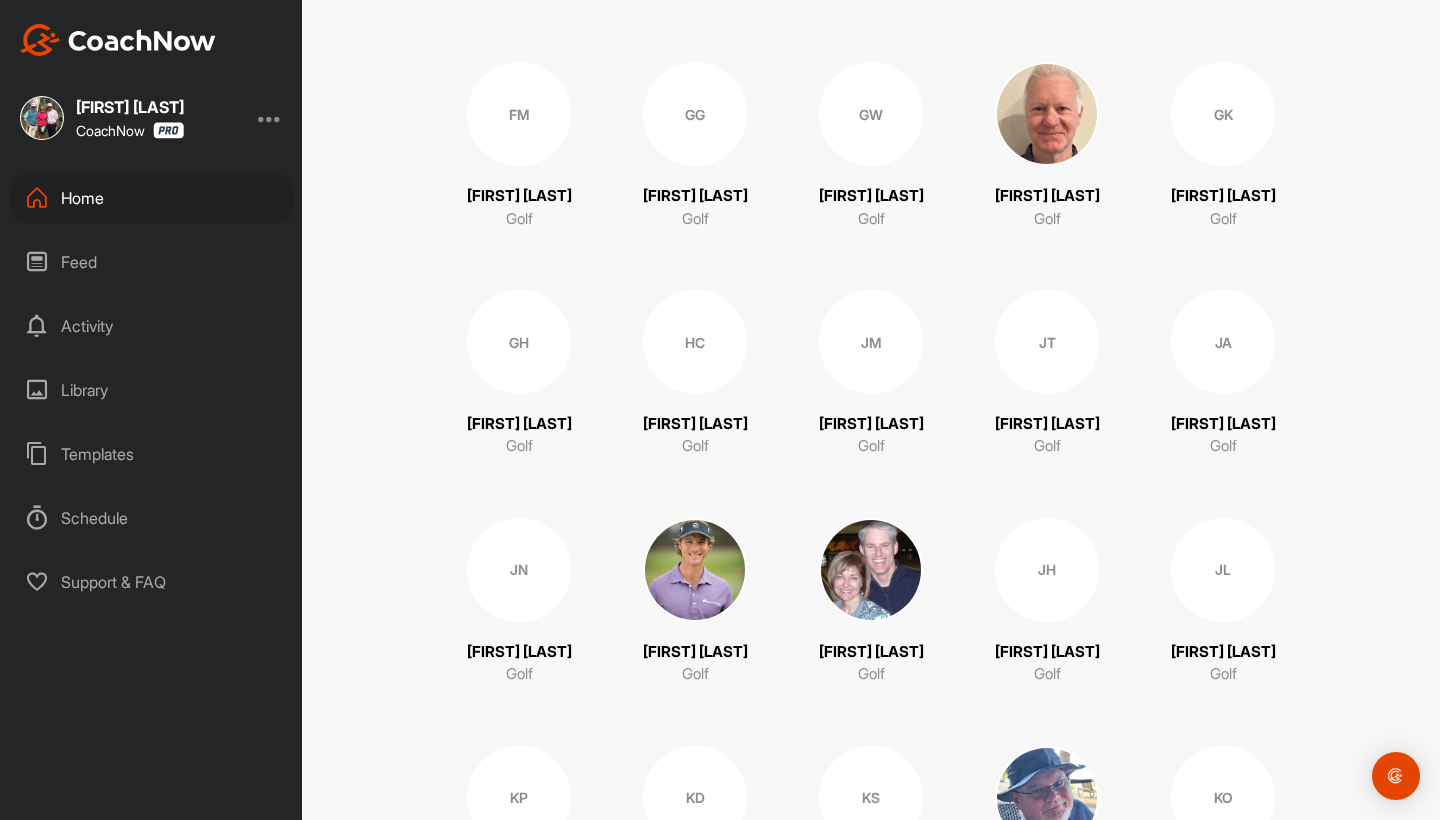 click at bounding box center [695, 570] 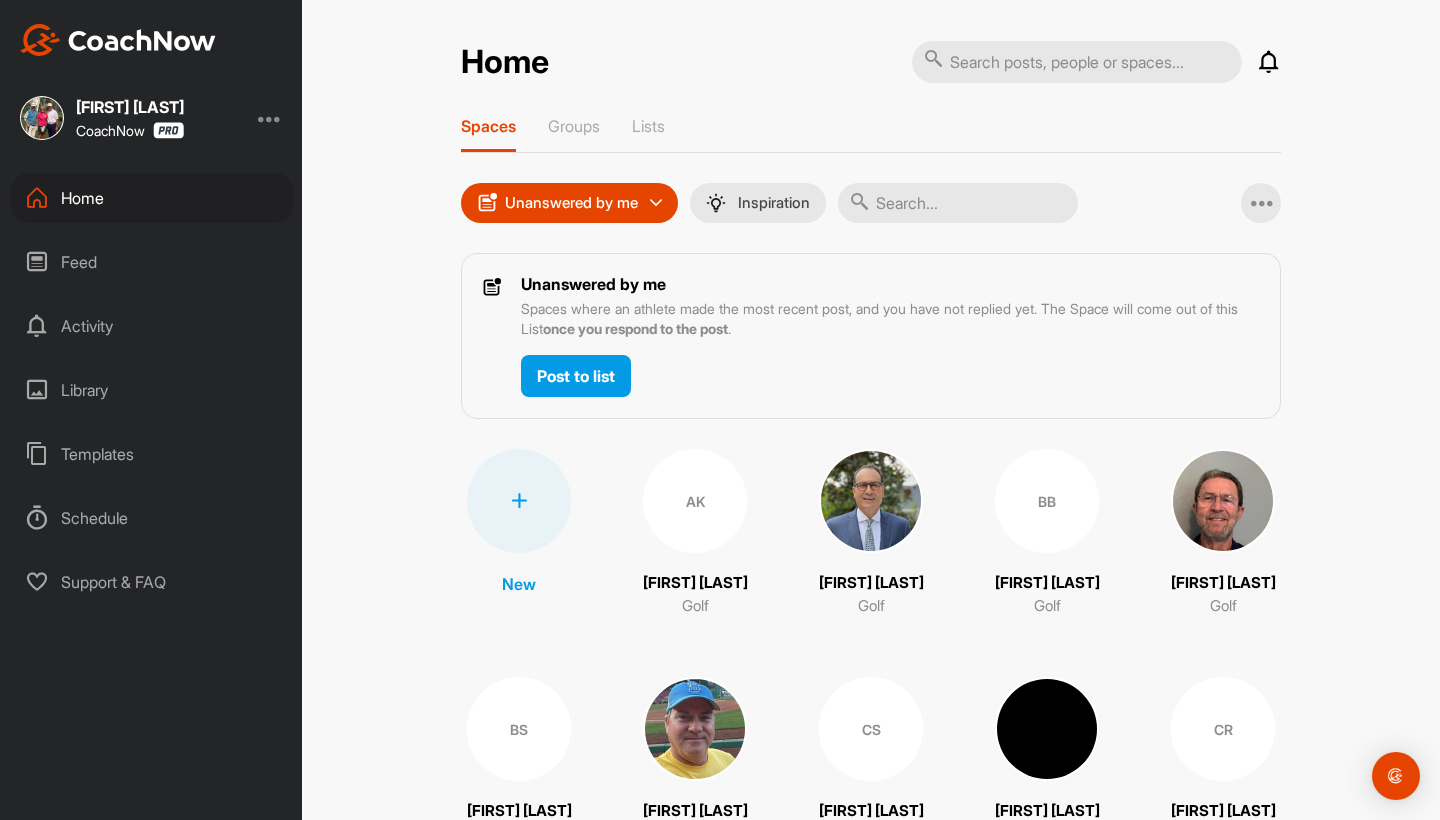 scroll, scrollTop: 0, scrollLeft: 0, axis: both 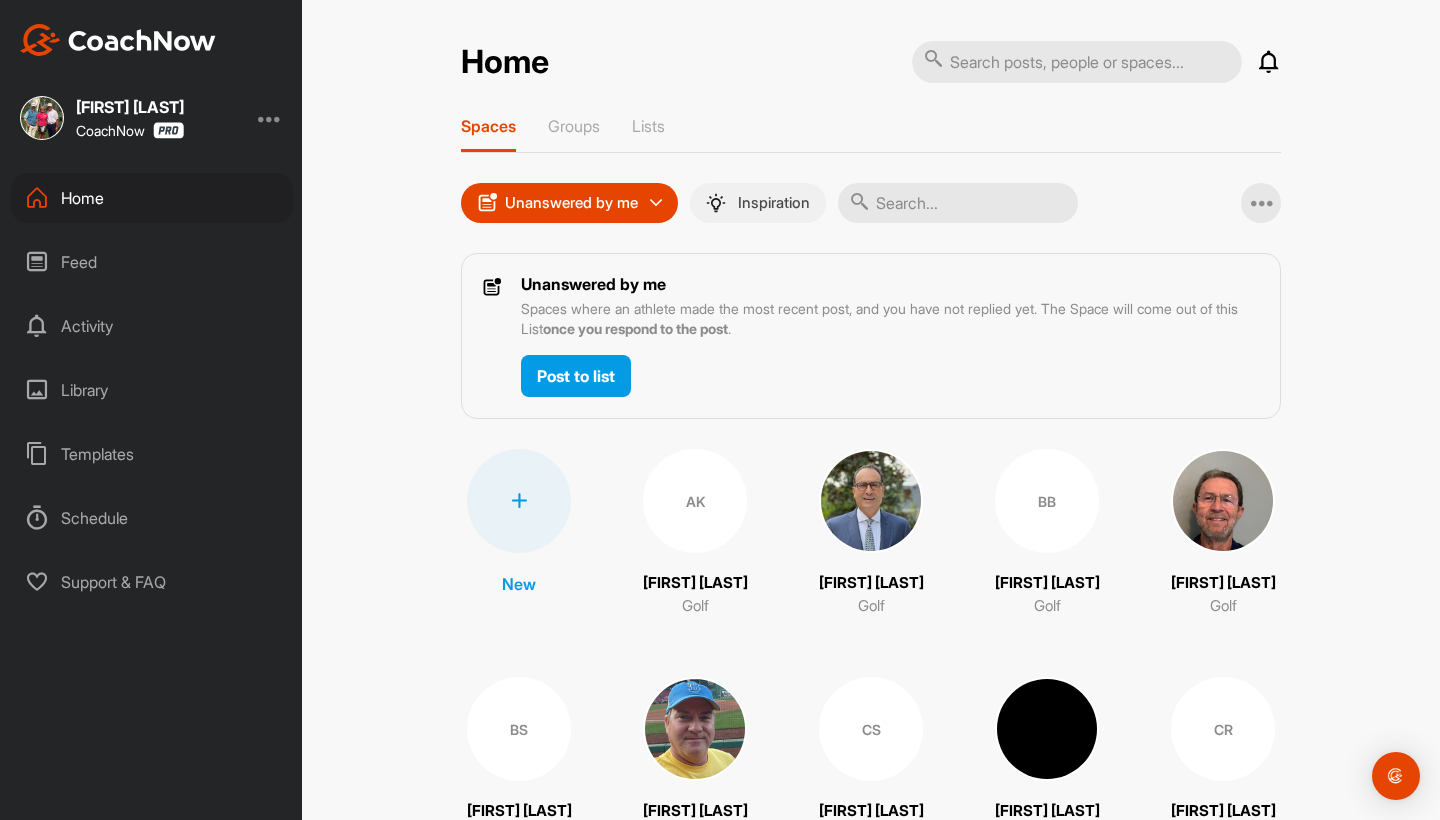 click on "Inspiration" at bounding box center [774, 203] 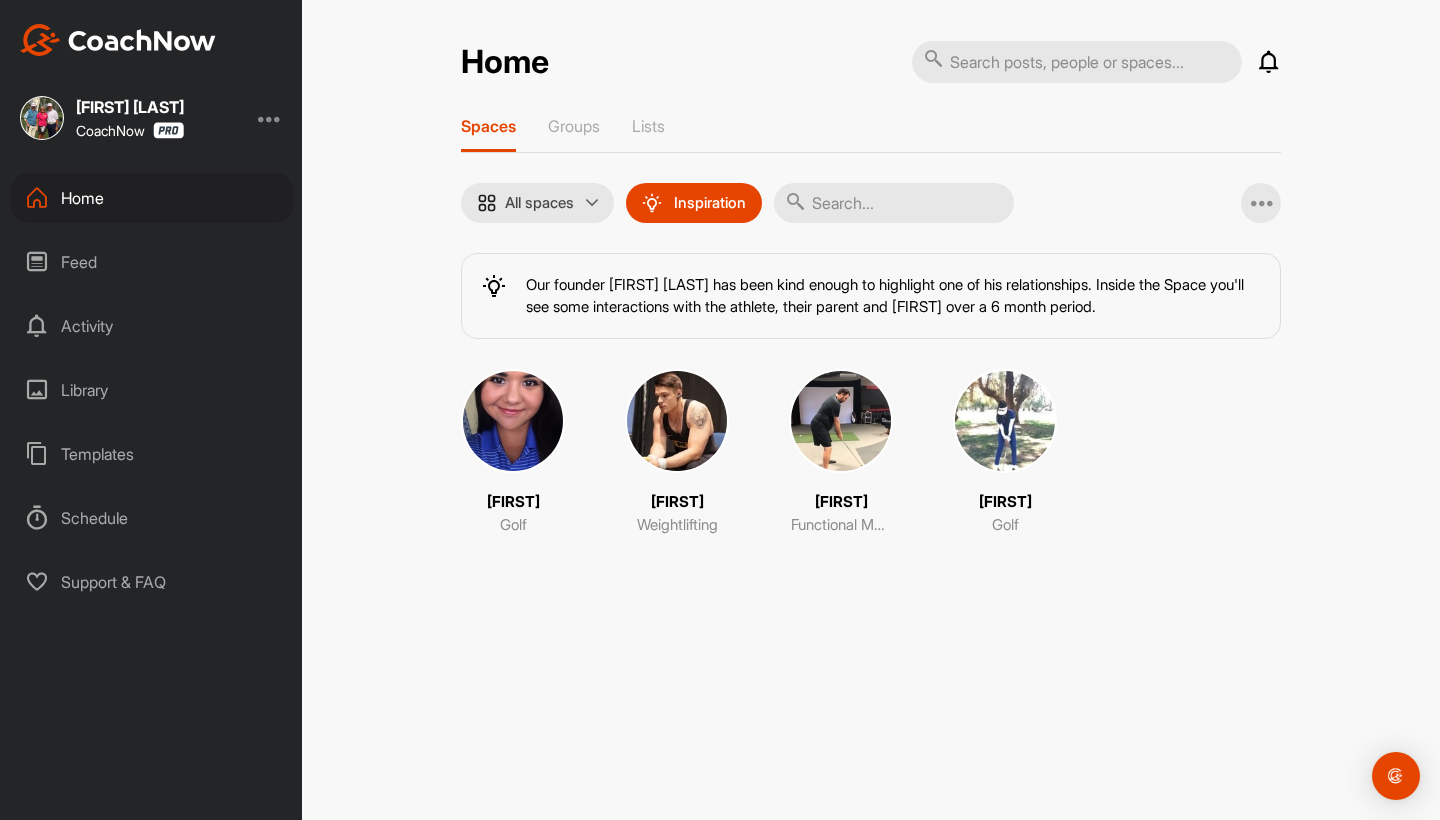 click at bounding box center [270, 118] 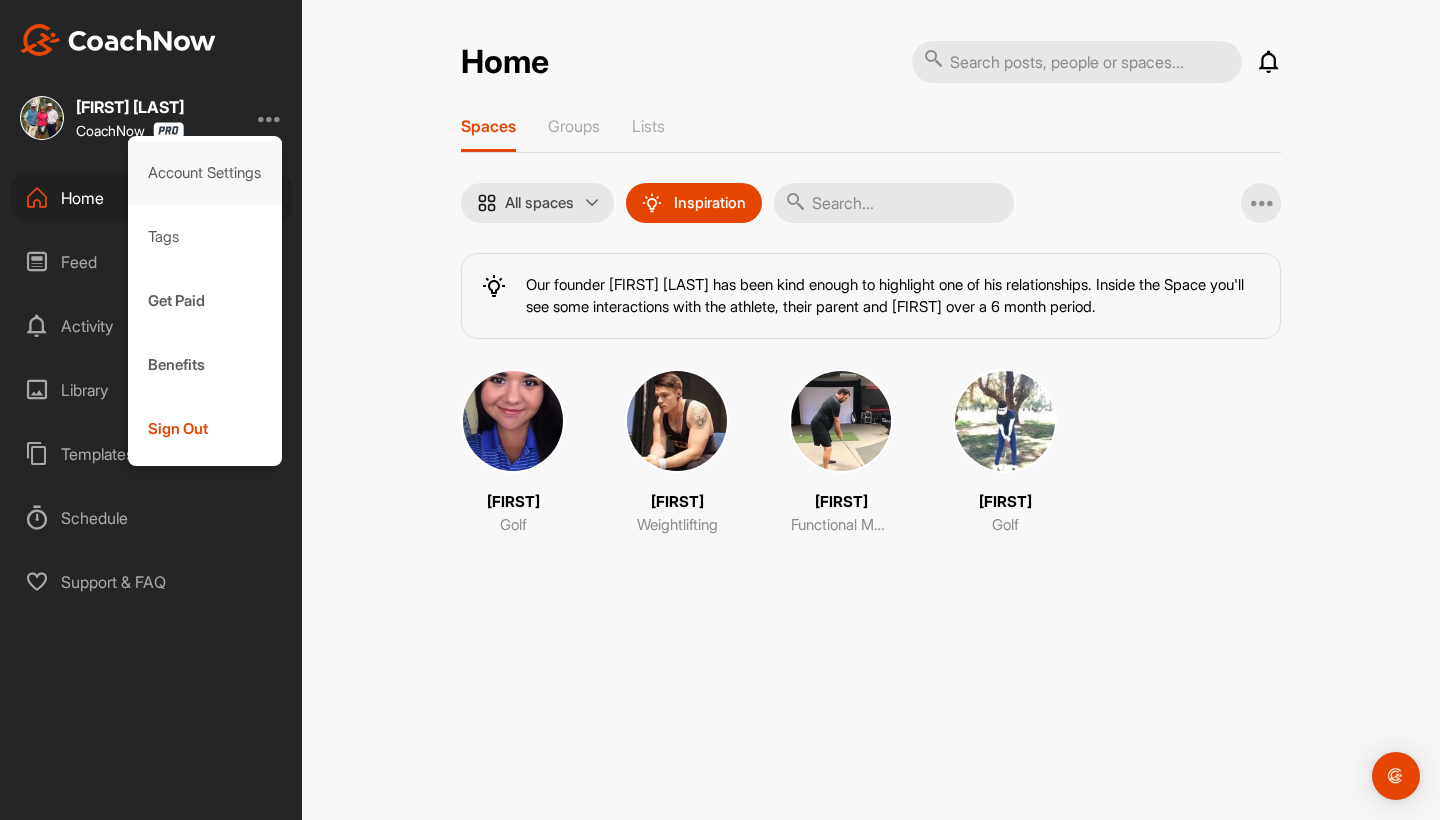 click on "Account Settings" at bounding box center [205, 173] 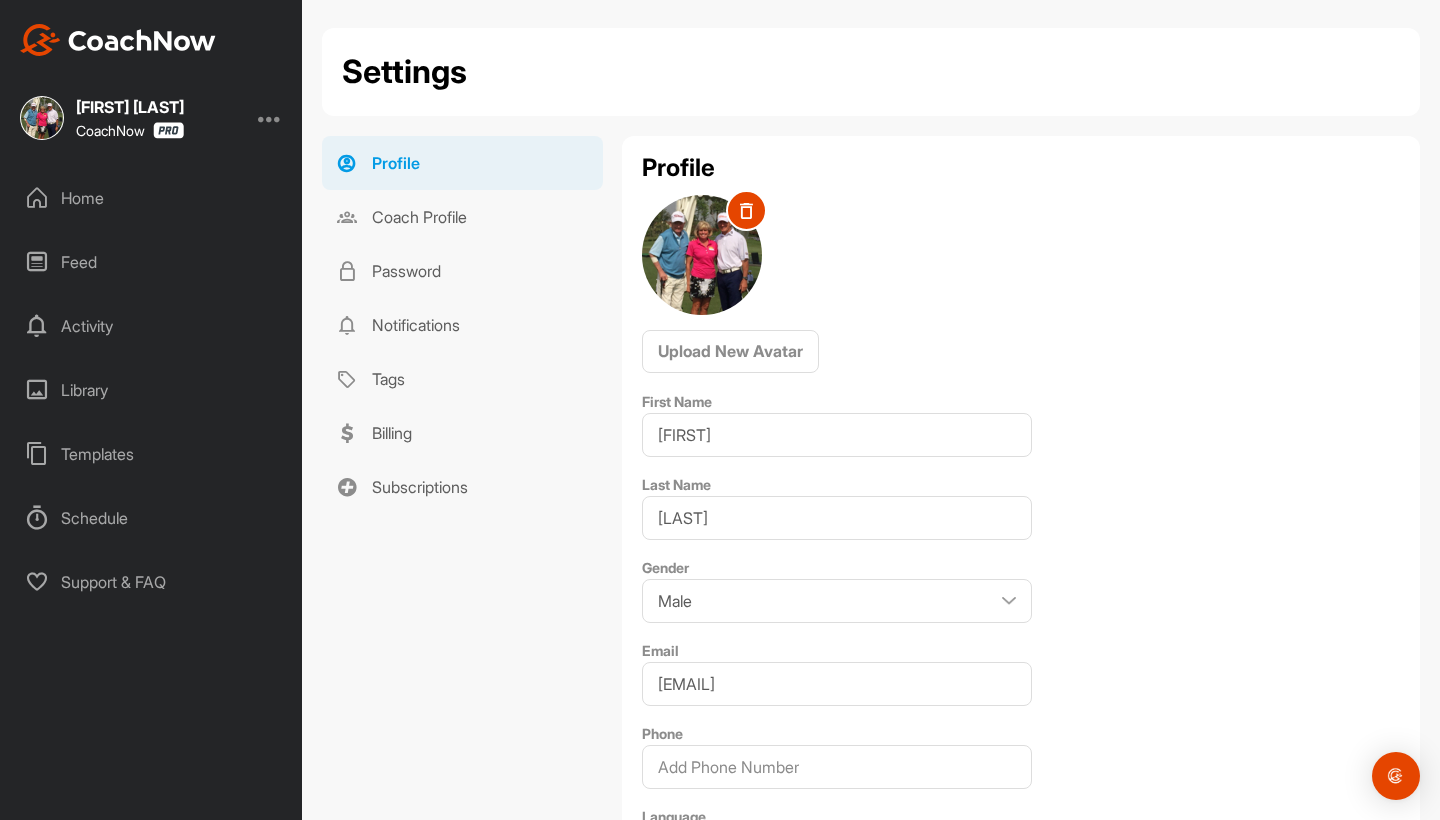 scroll, scrollTop: 0, scrollLeft: 0, axis: both 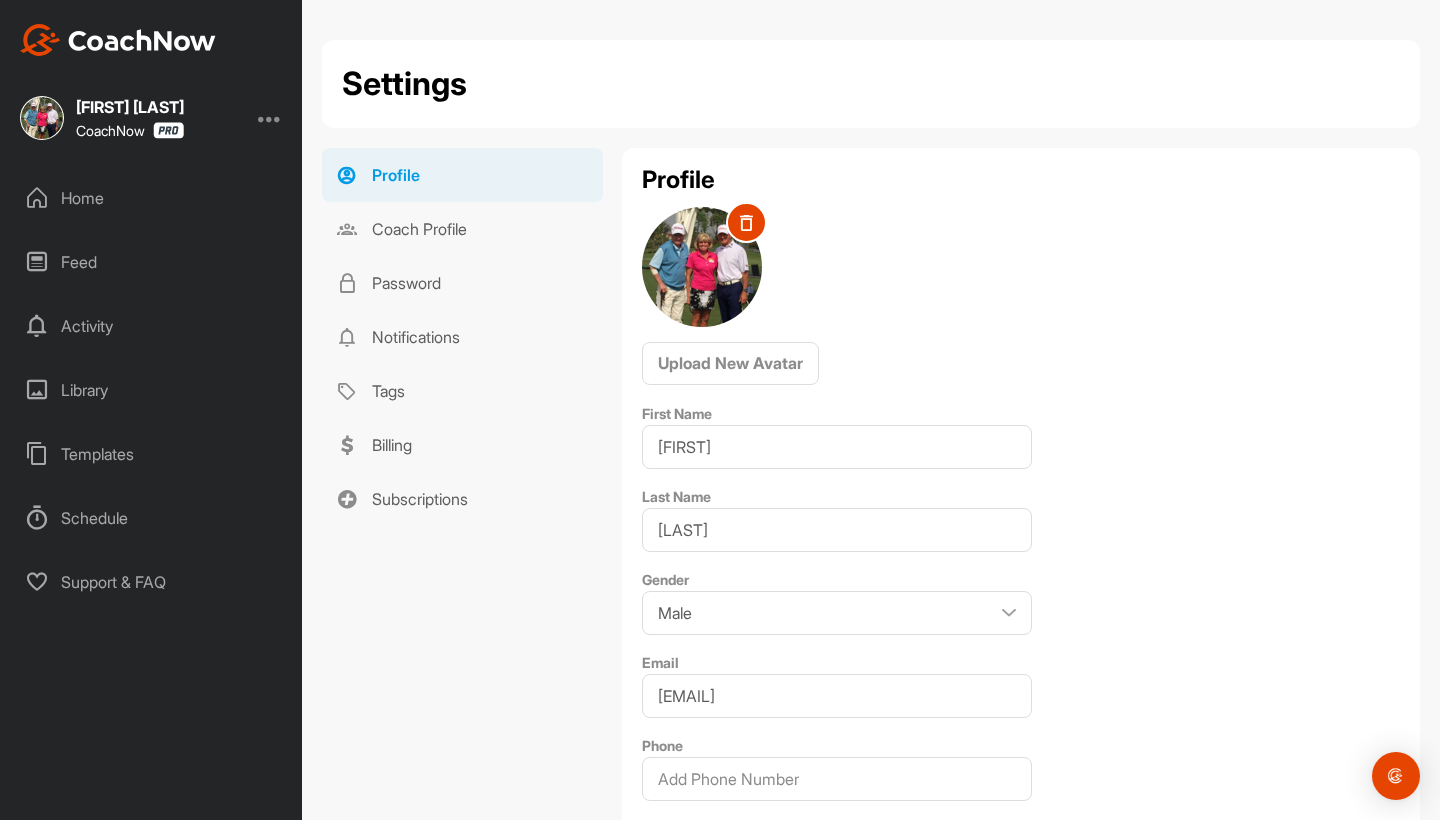 click on "Activity" at bounding box center (152, 326) 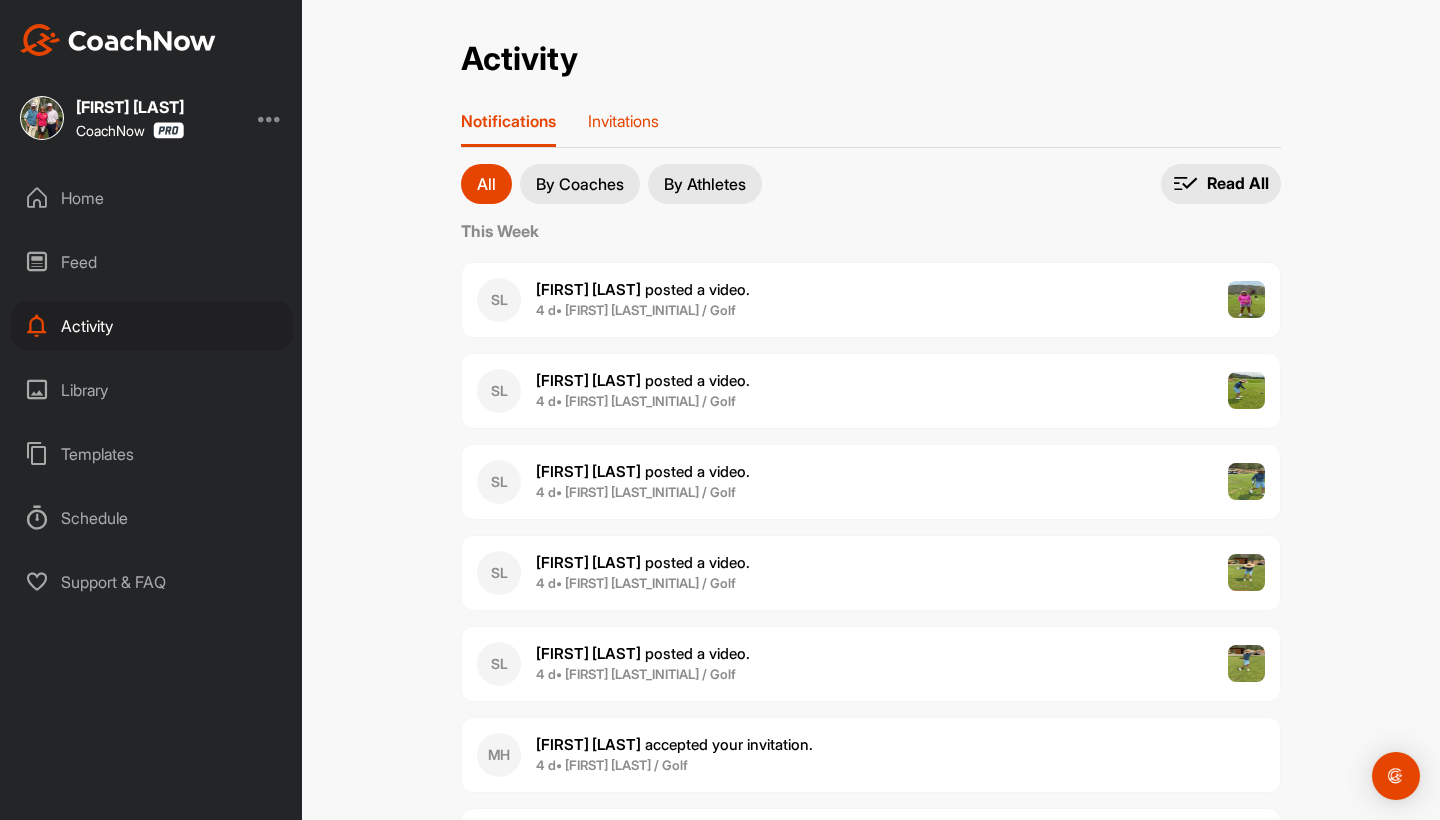 click on "Invitations" at bounding box center (623, 121) 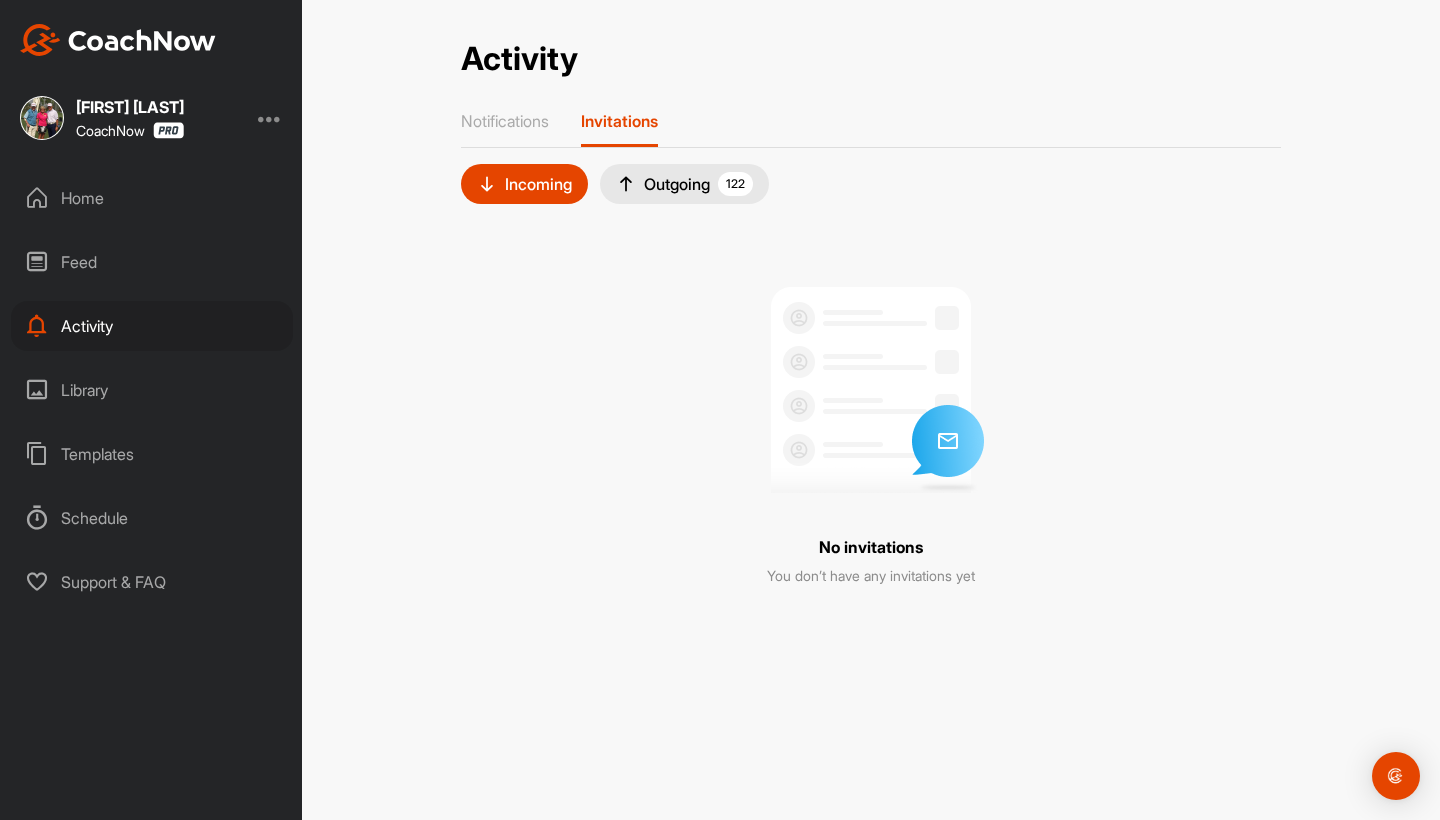 click on "Outgoing 122" at bounding box center (684, 184) 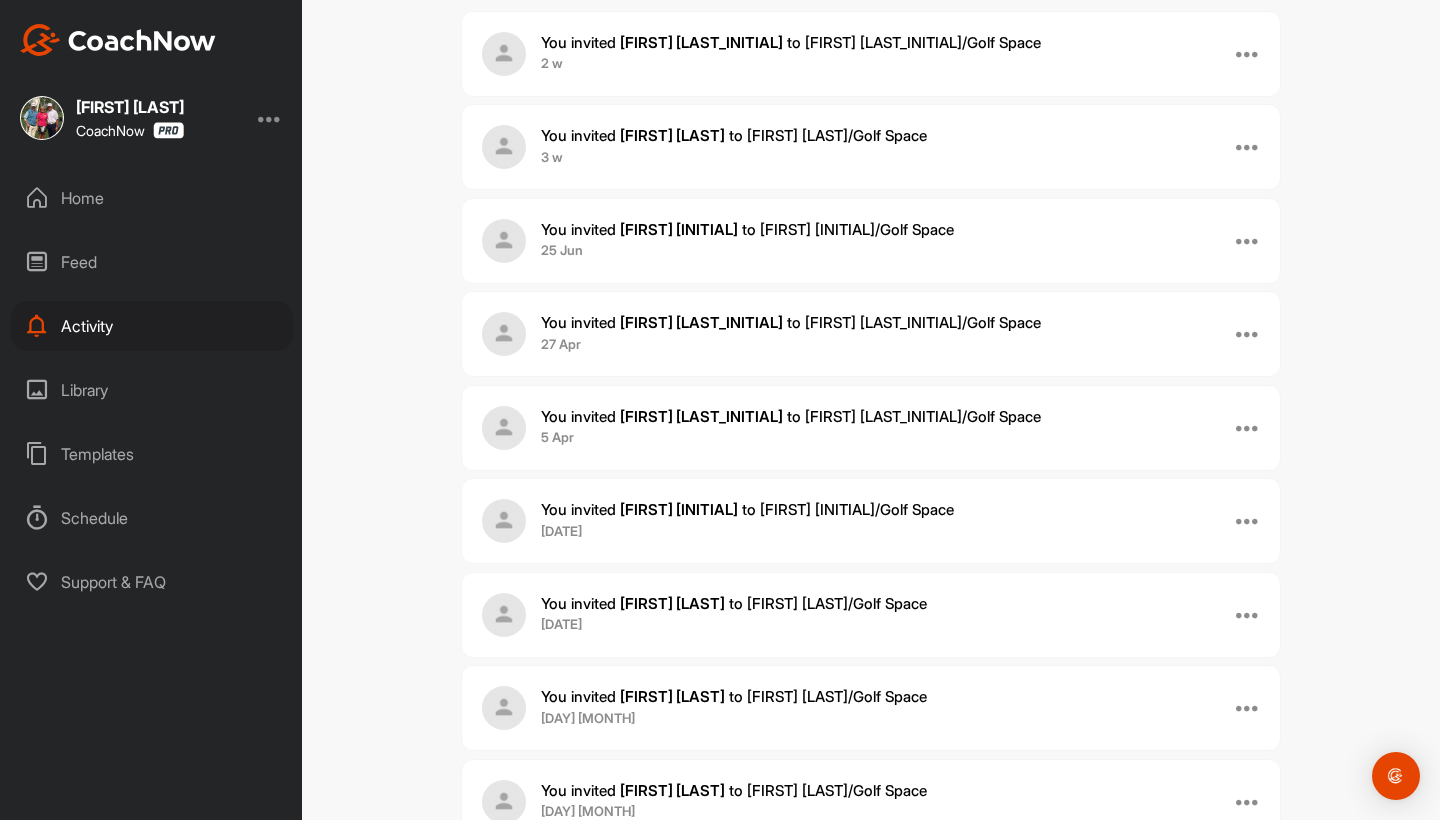 scroll, scrollTop: 255, scrollLeft: 0, axis: vertical 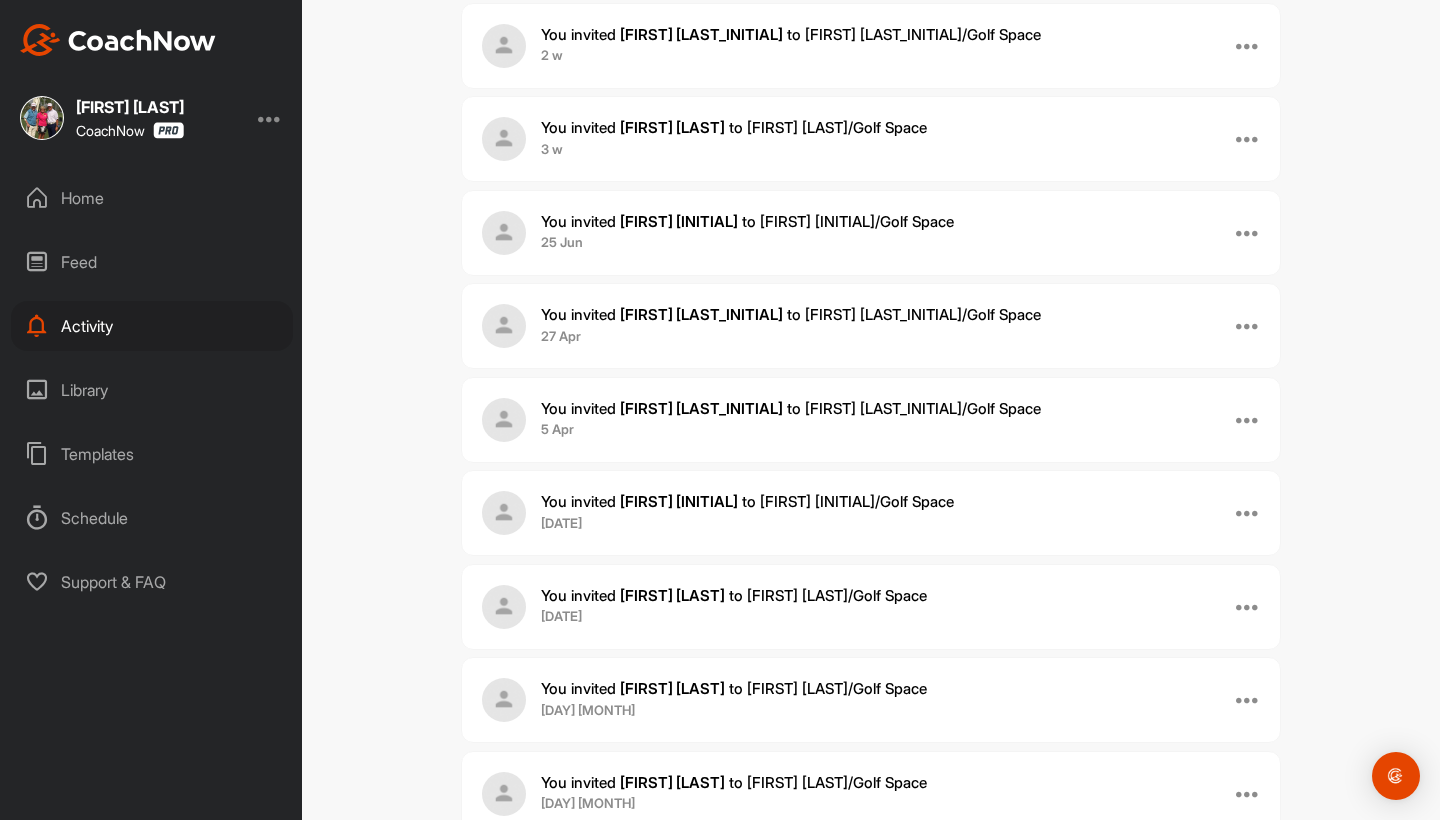 click at bounding box center [1248, 325] 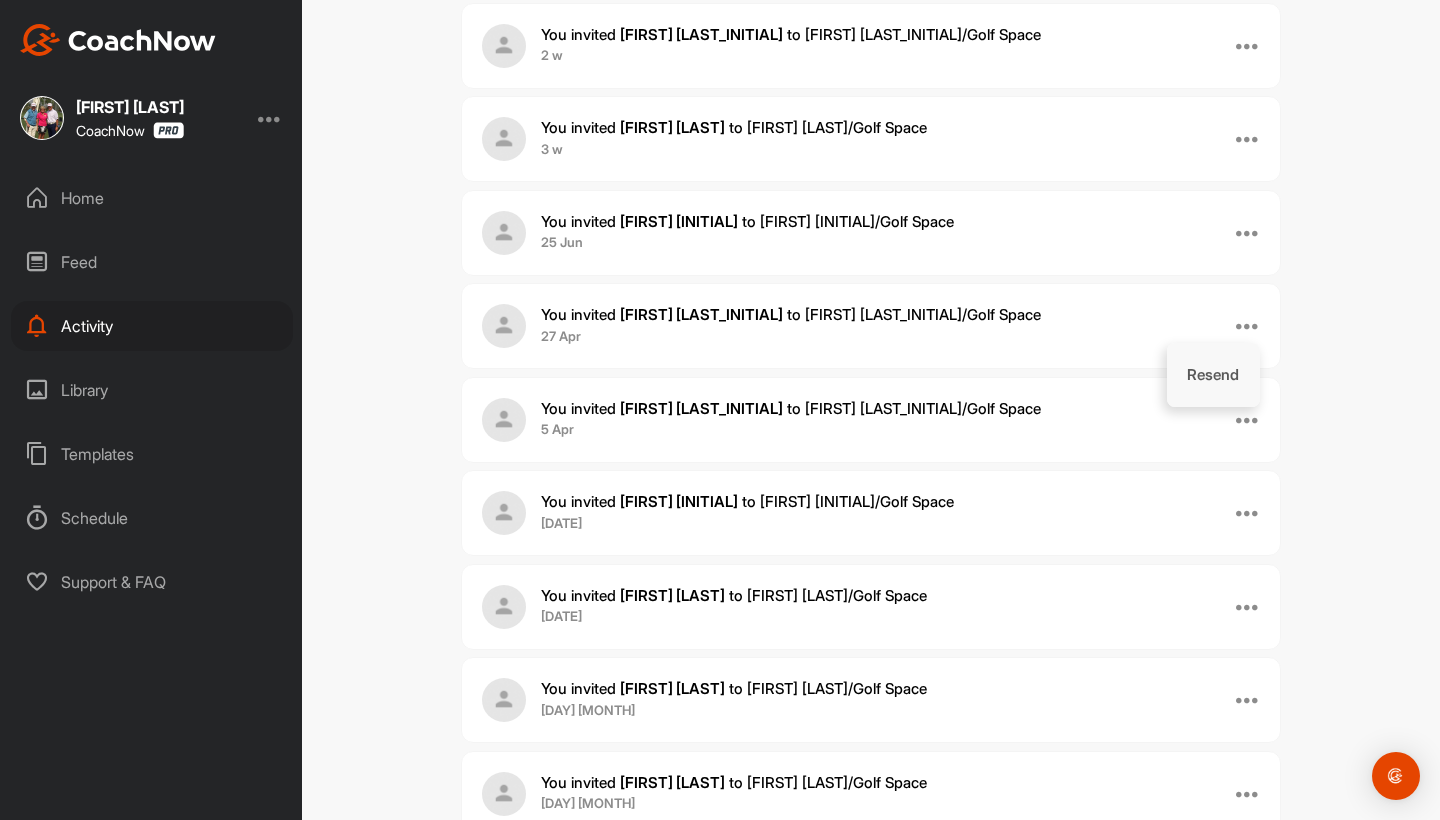 click on "Resend" at bounding box center (1214, 375) 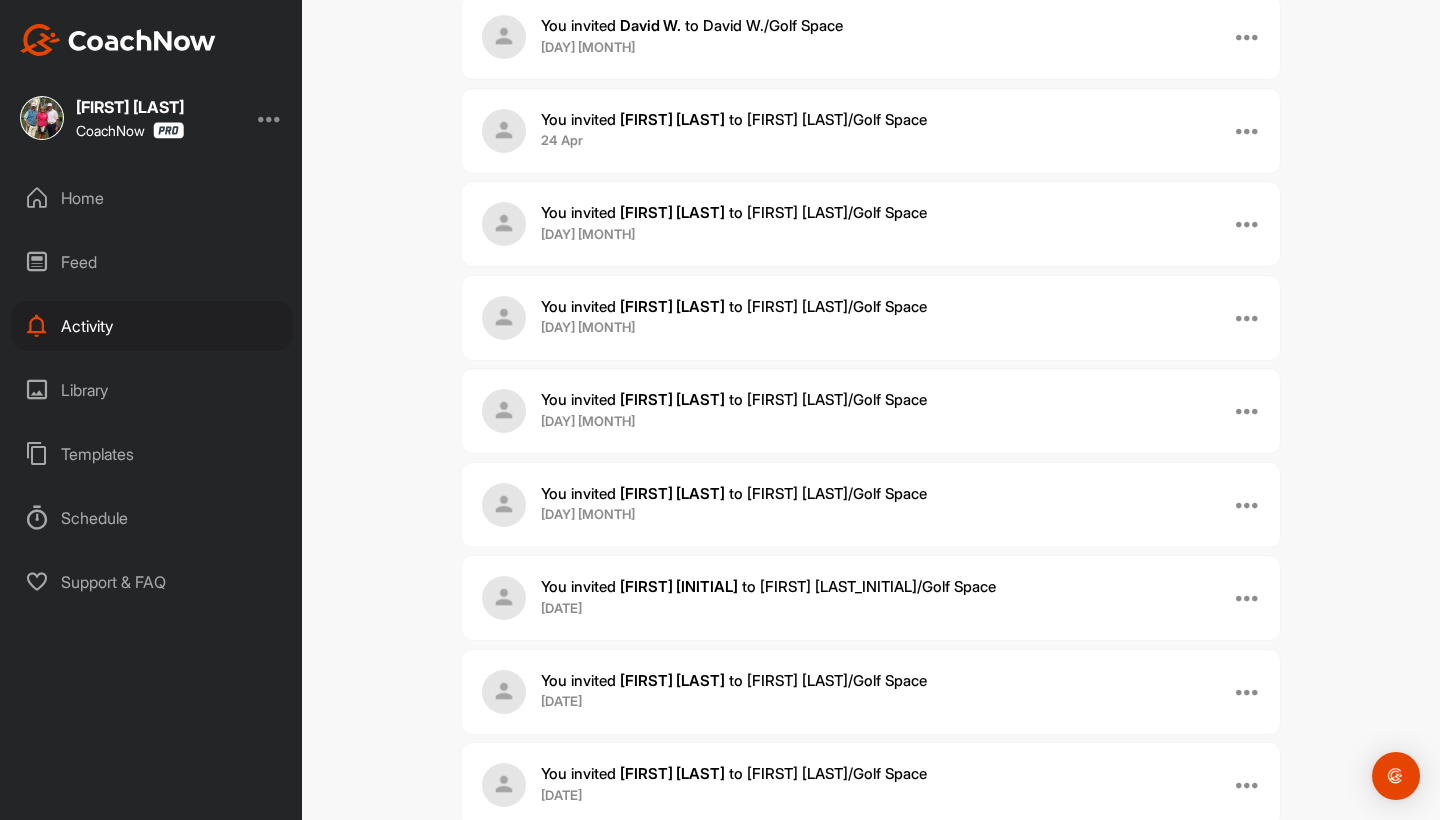 scroll, scrollTop: 1375, scrollLeft: 0, axis: vertical 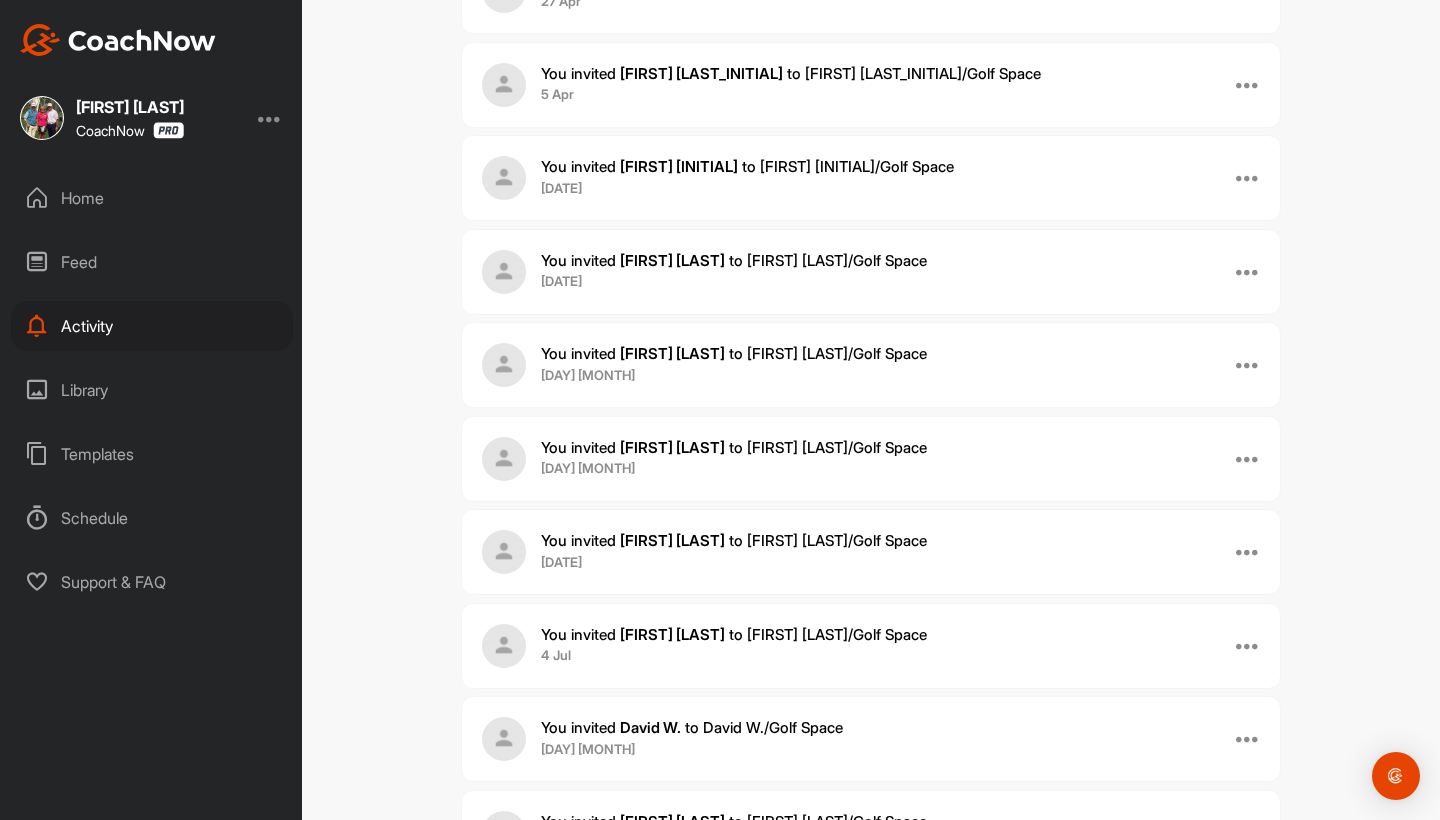 click on "Home" at bounding box center [152, 198] 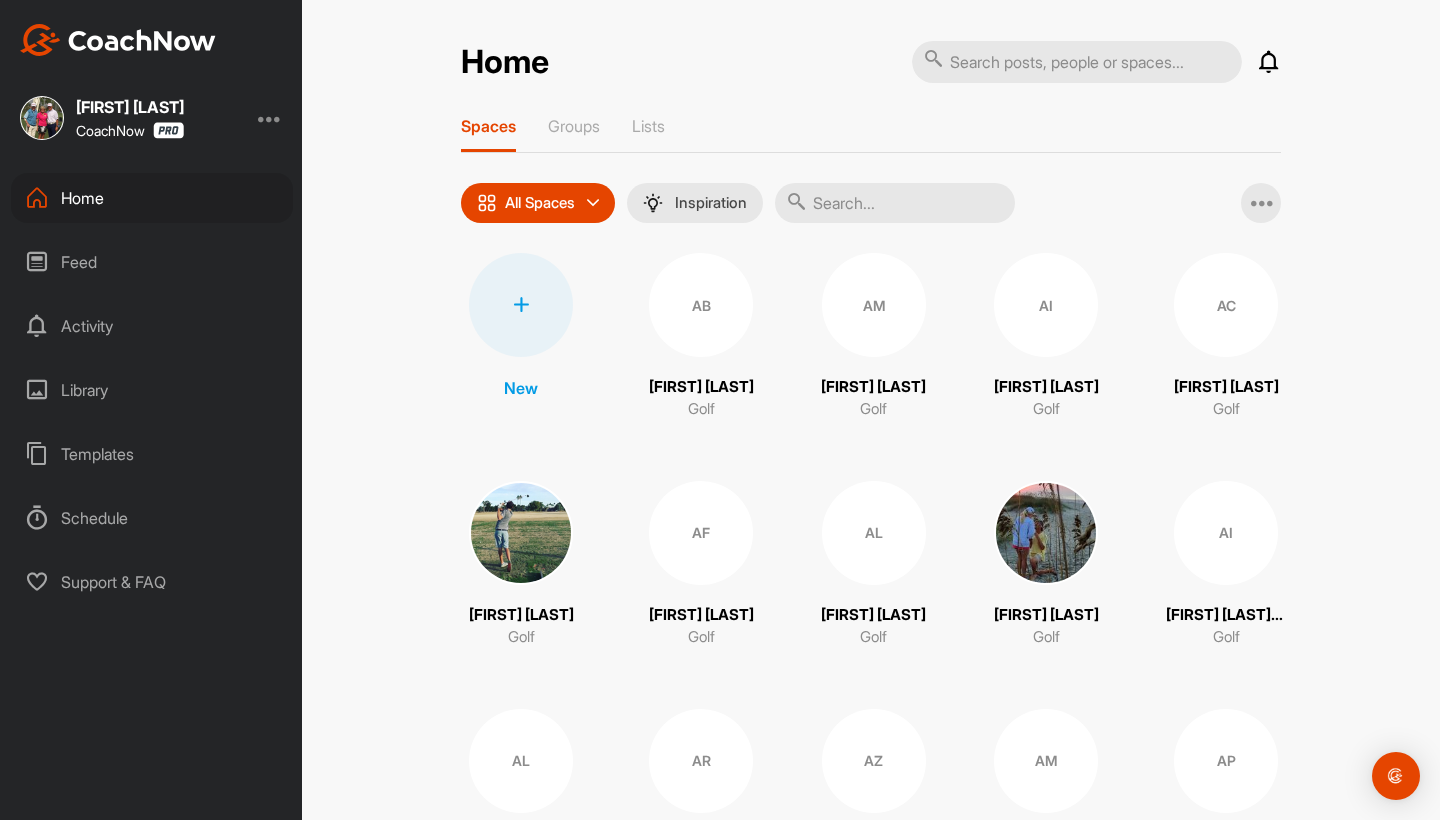 click at bounding box center (1077, 62) 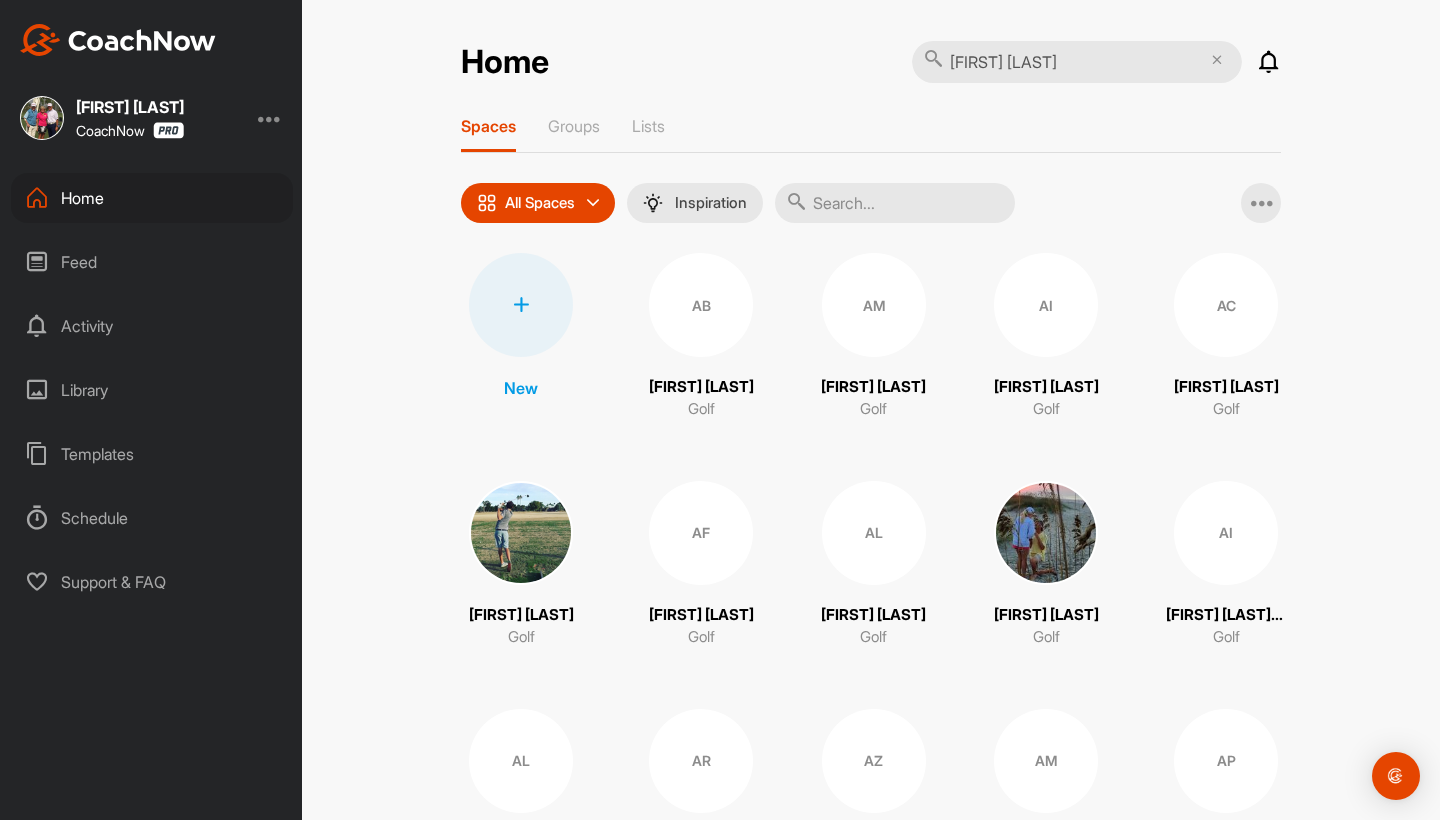 type on "[FIRST] [LAST]" 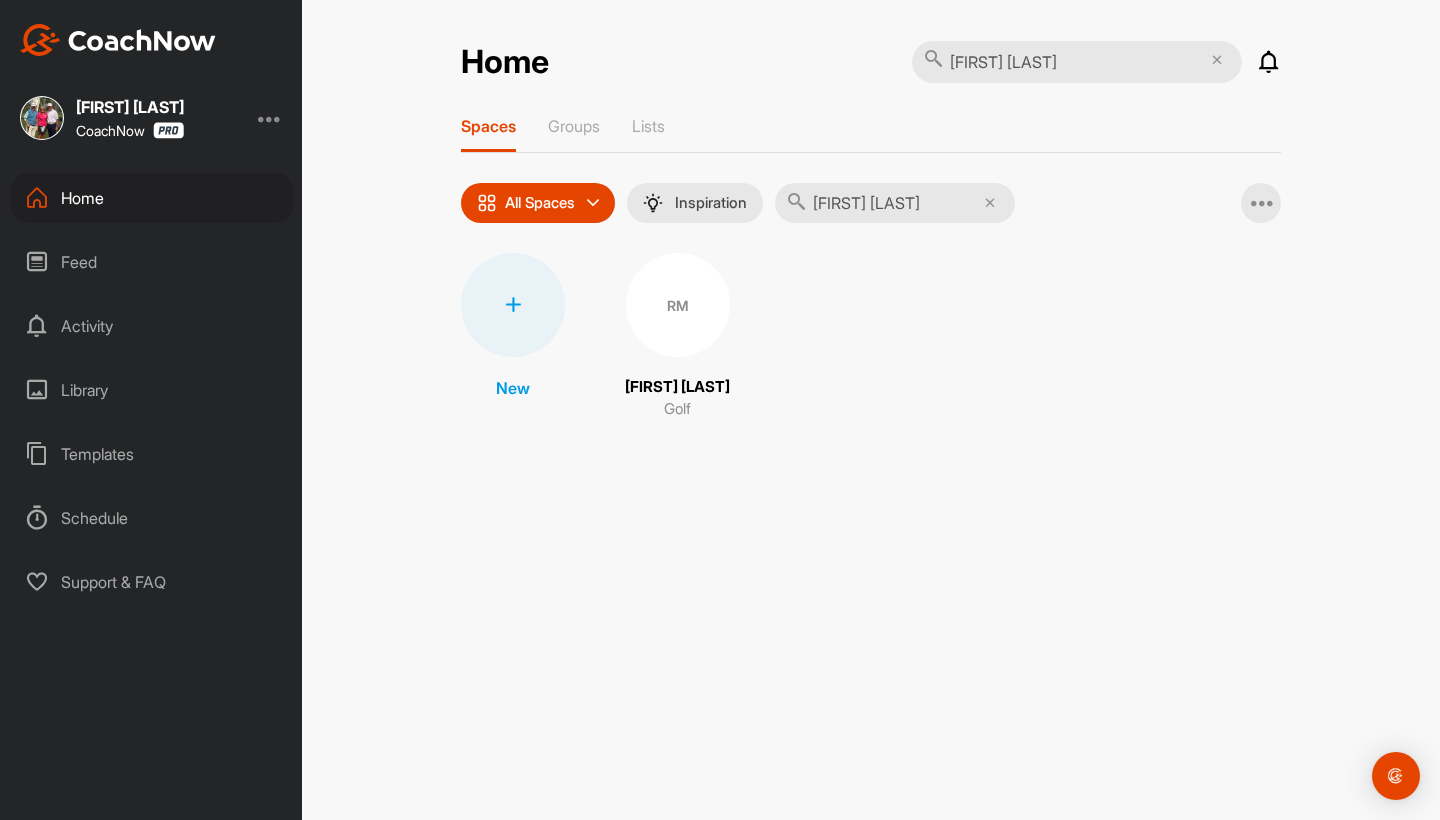 type on "[FIRST] [LAST]" 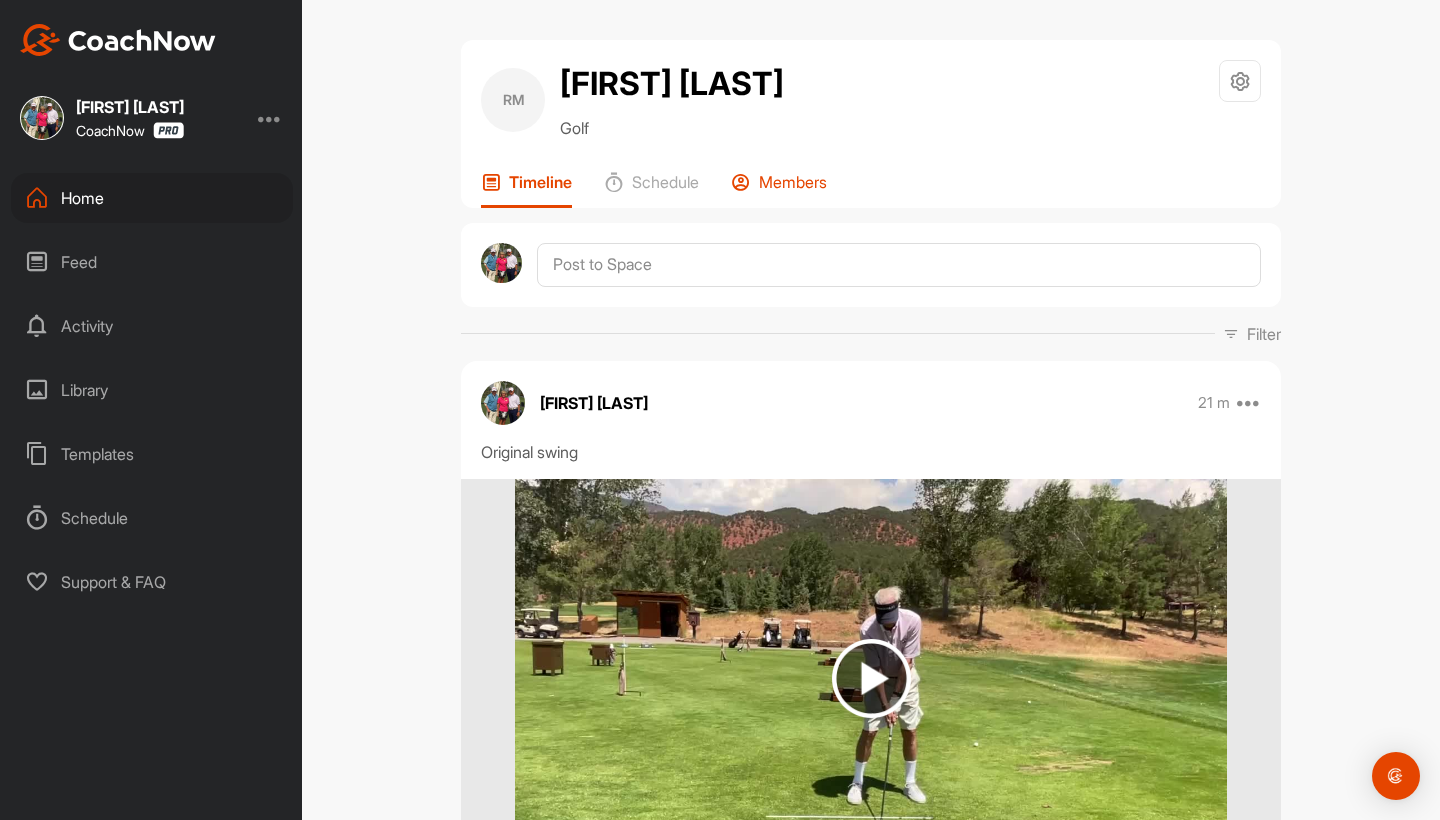 click on "Members" at bounding box center (793, 182) 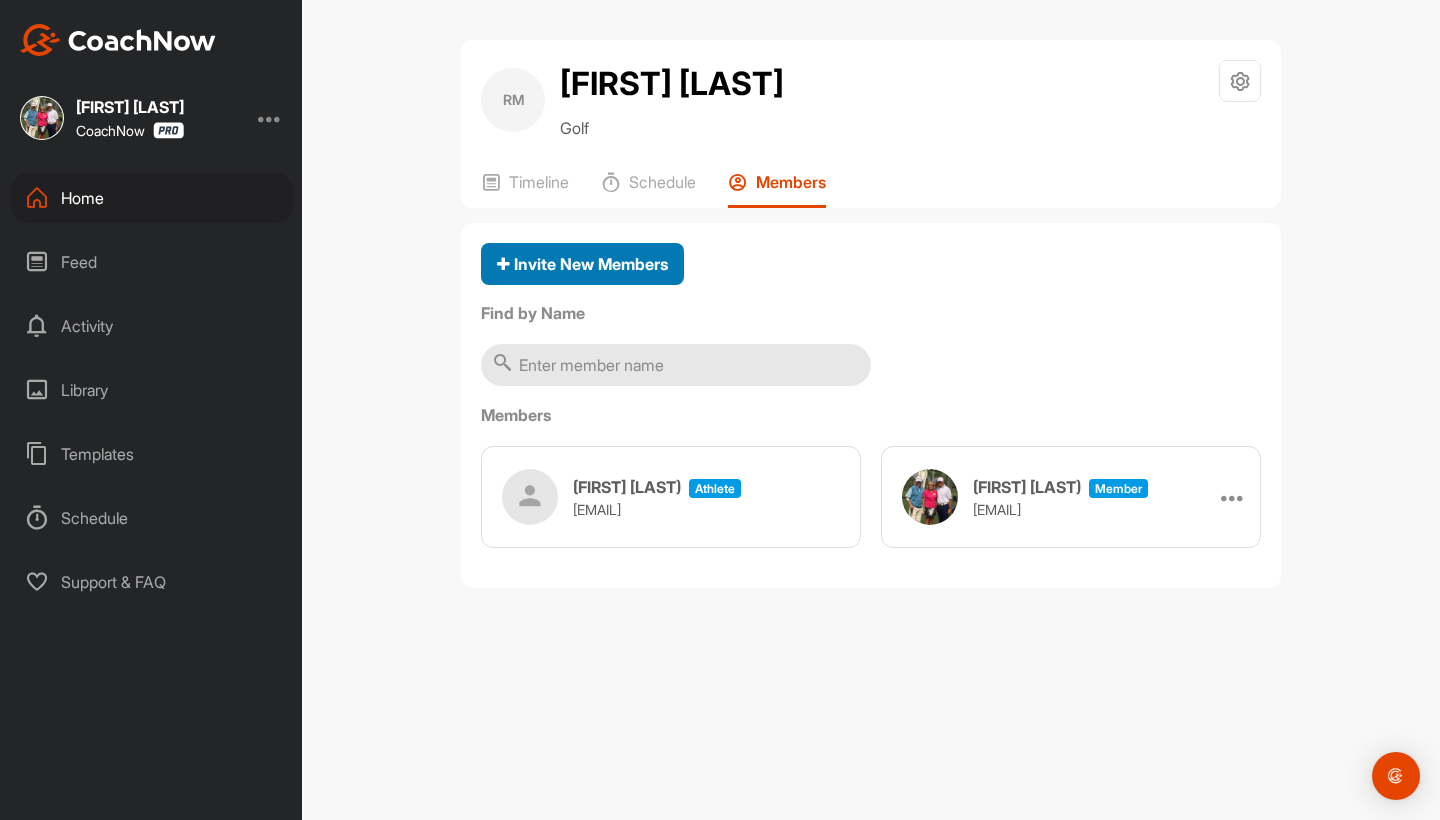 click on "Invite New Members" at bounding box center (582, 264) 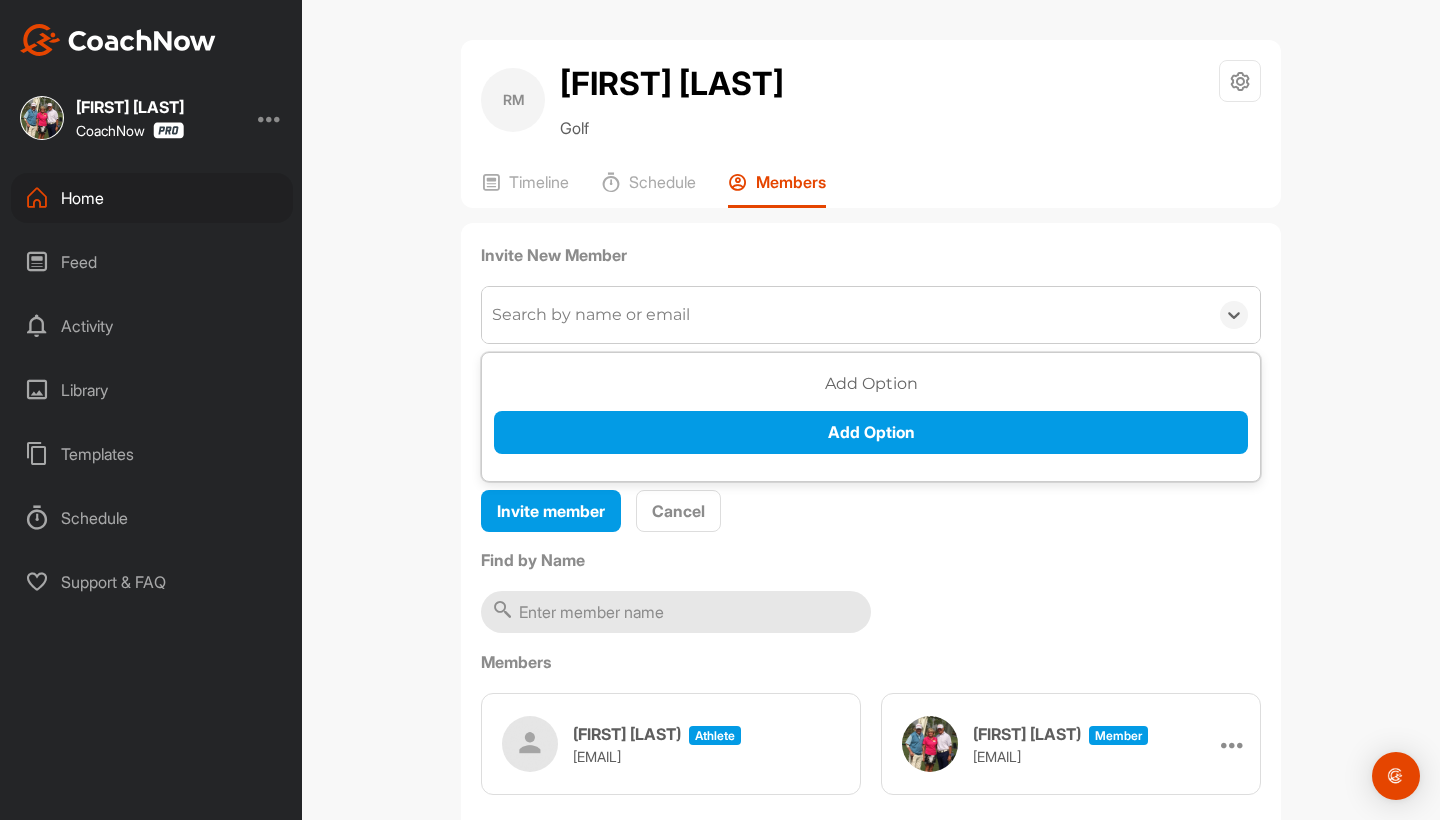 click on "Search by name or email" at bounding box center [591, 315] 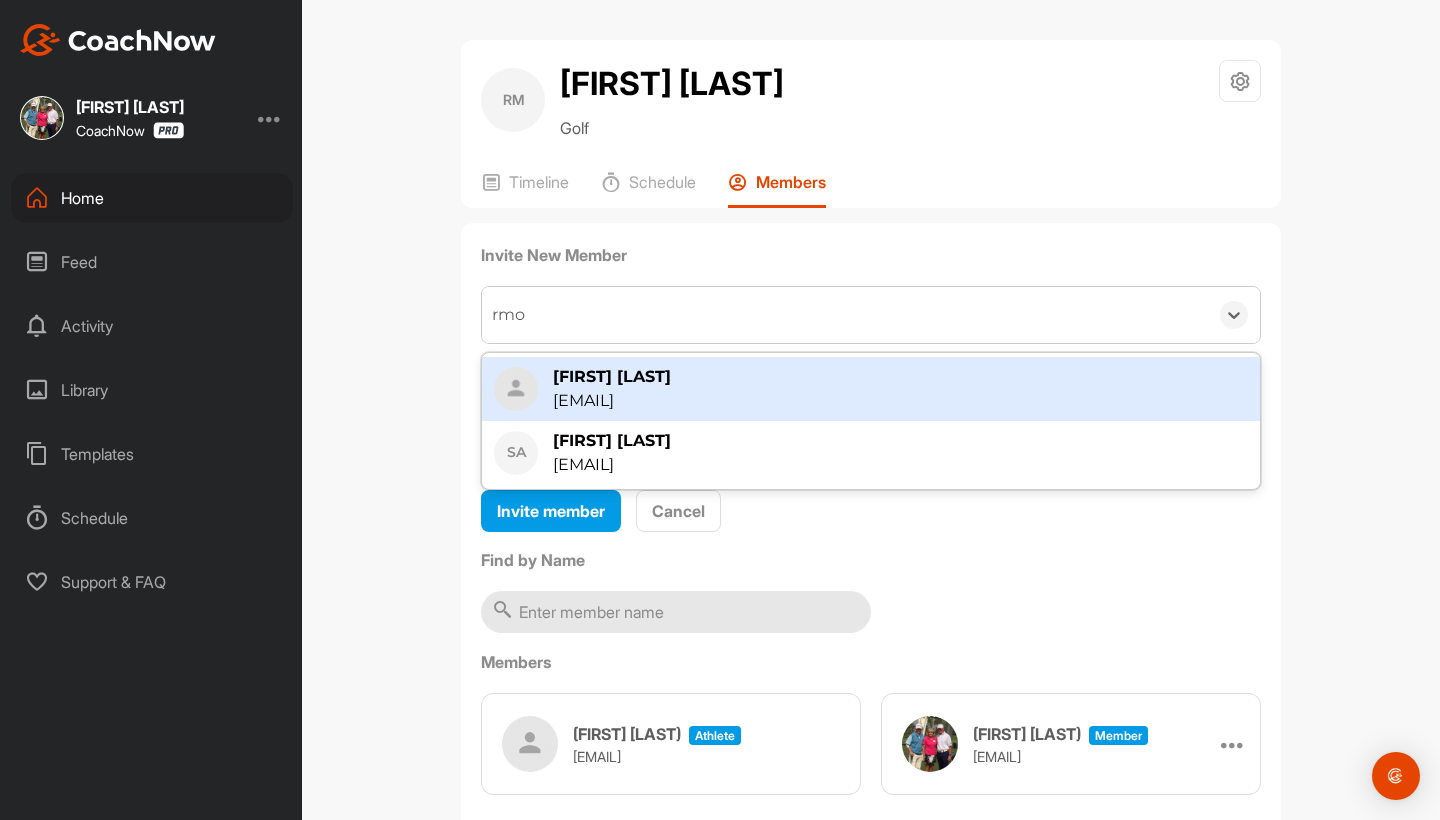 type on "[FIRST]" 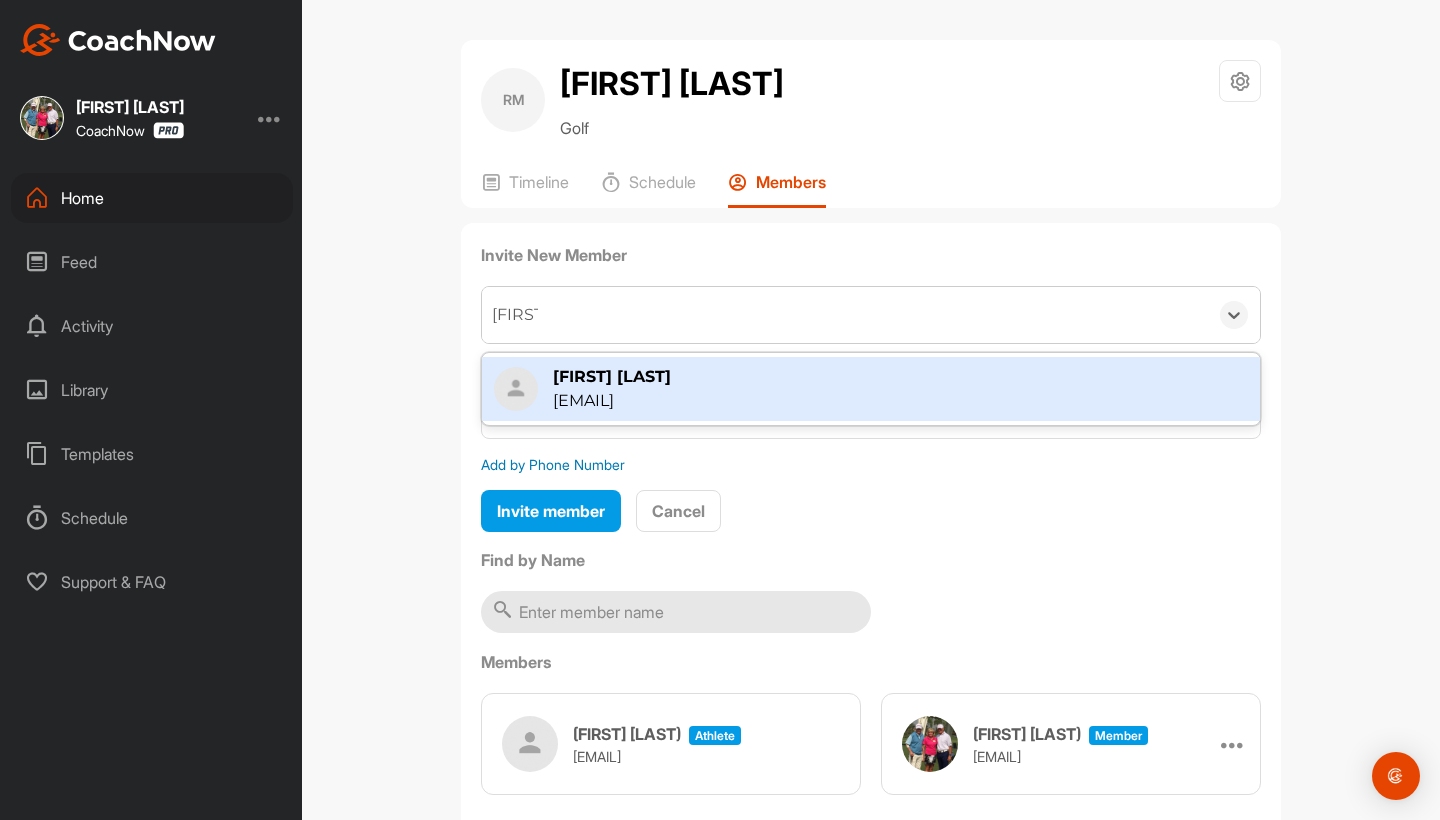 click on "[EMAIL]" at bounding box center (612, 401) 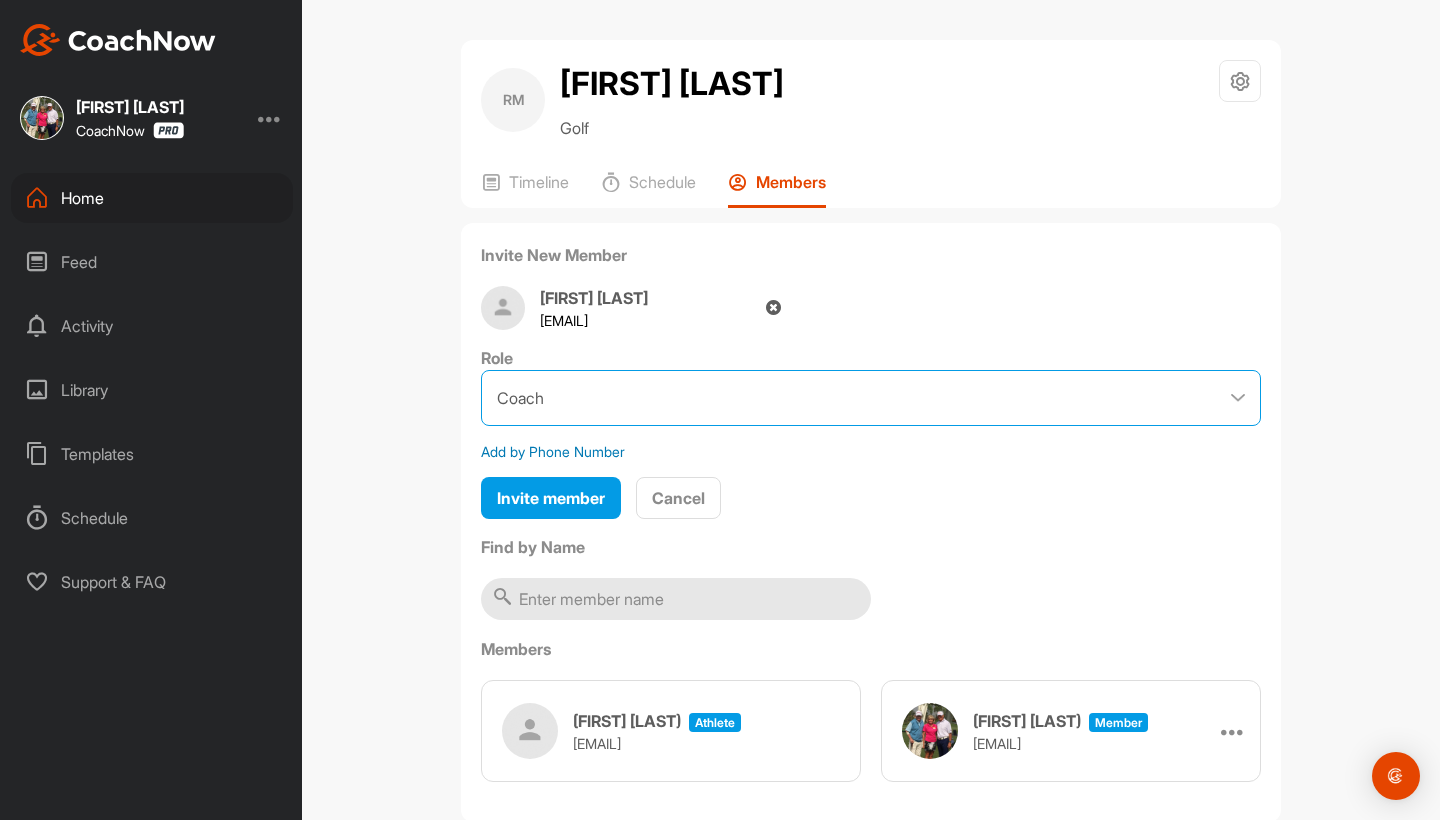 select on "contributor" 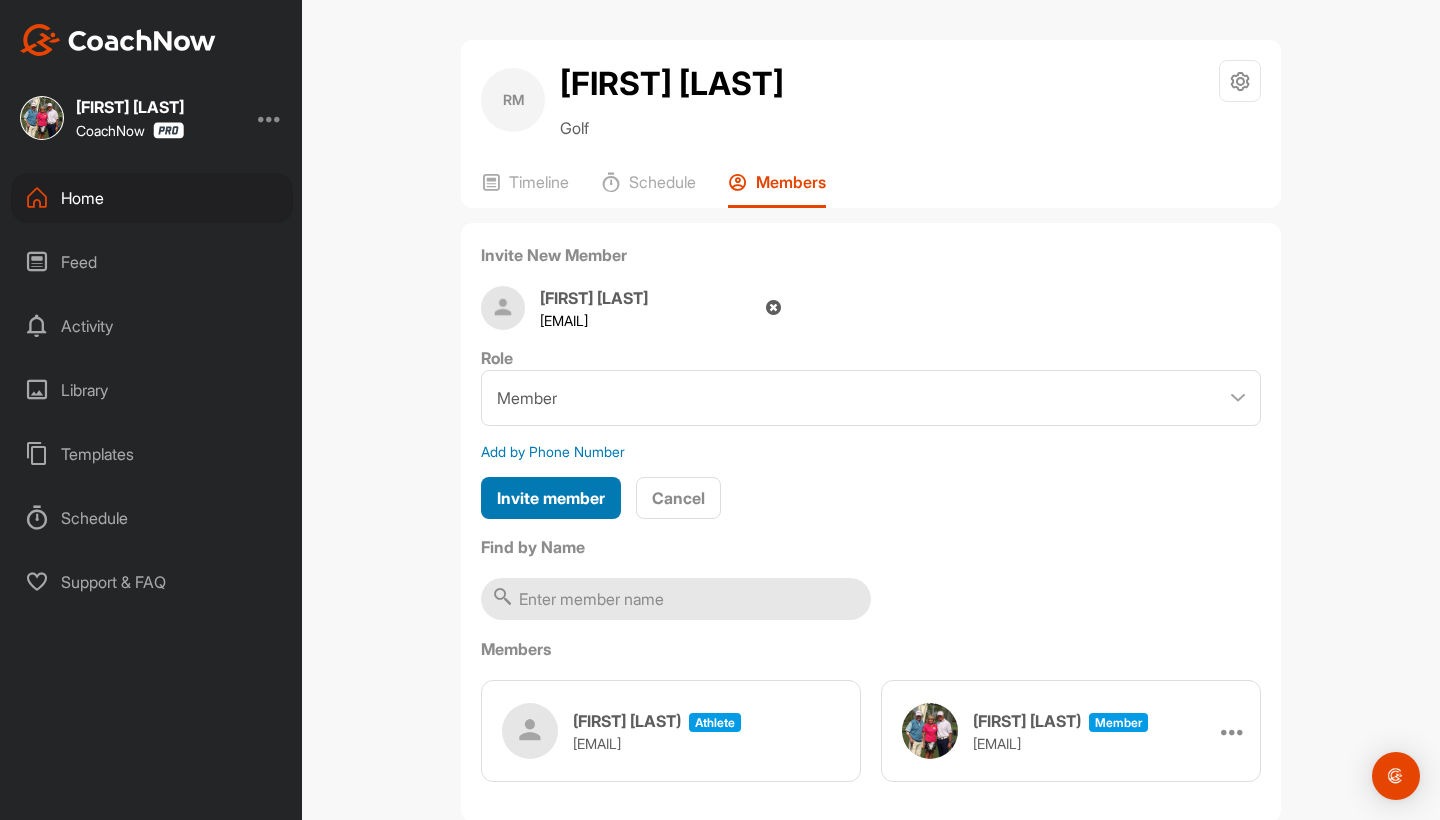 click on "Invite member" at bounding box center [551, 498] 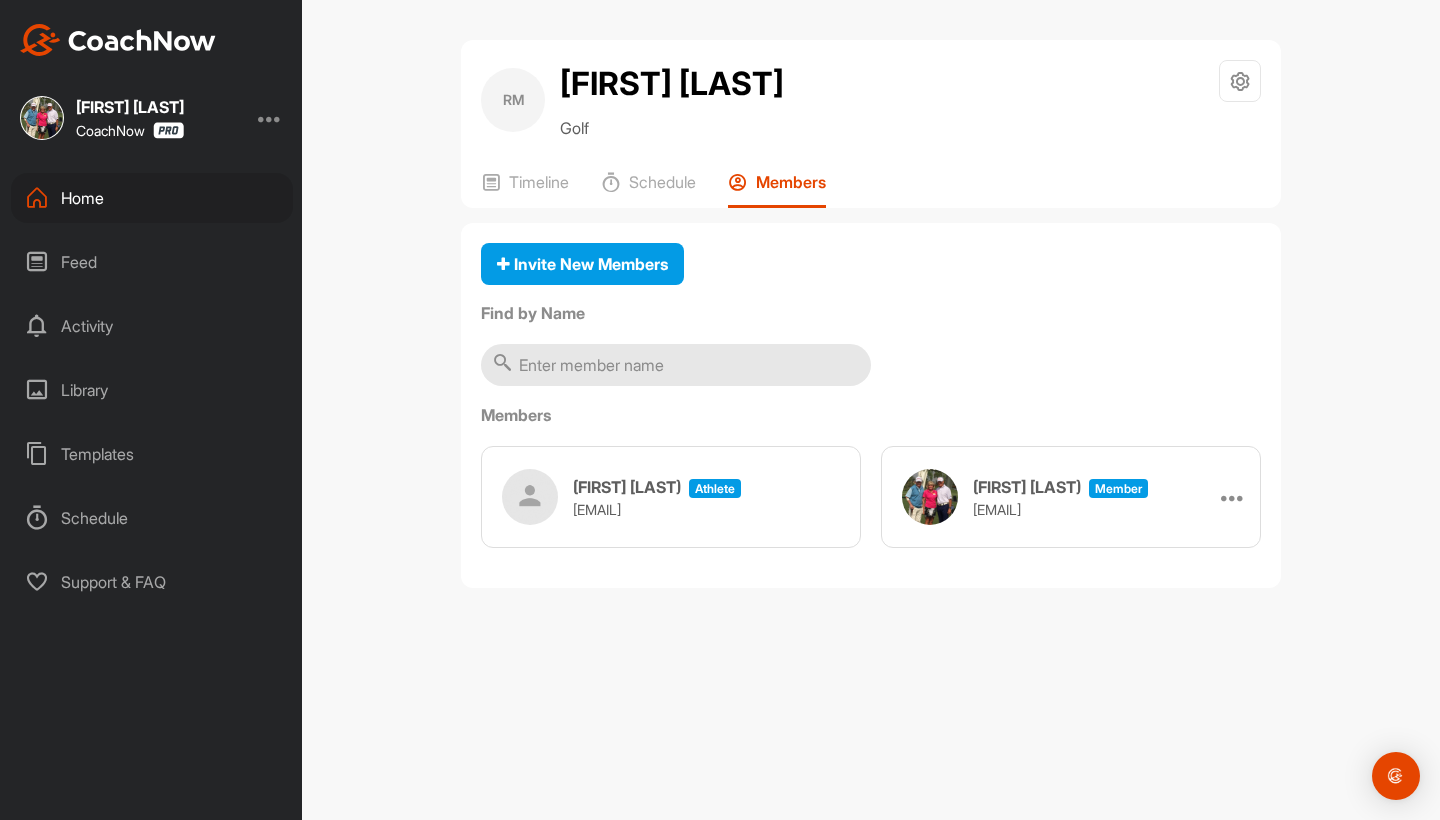 scroll, scrollTop: 0, scrollLeft: 0, axis: both 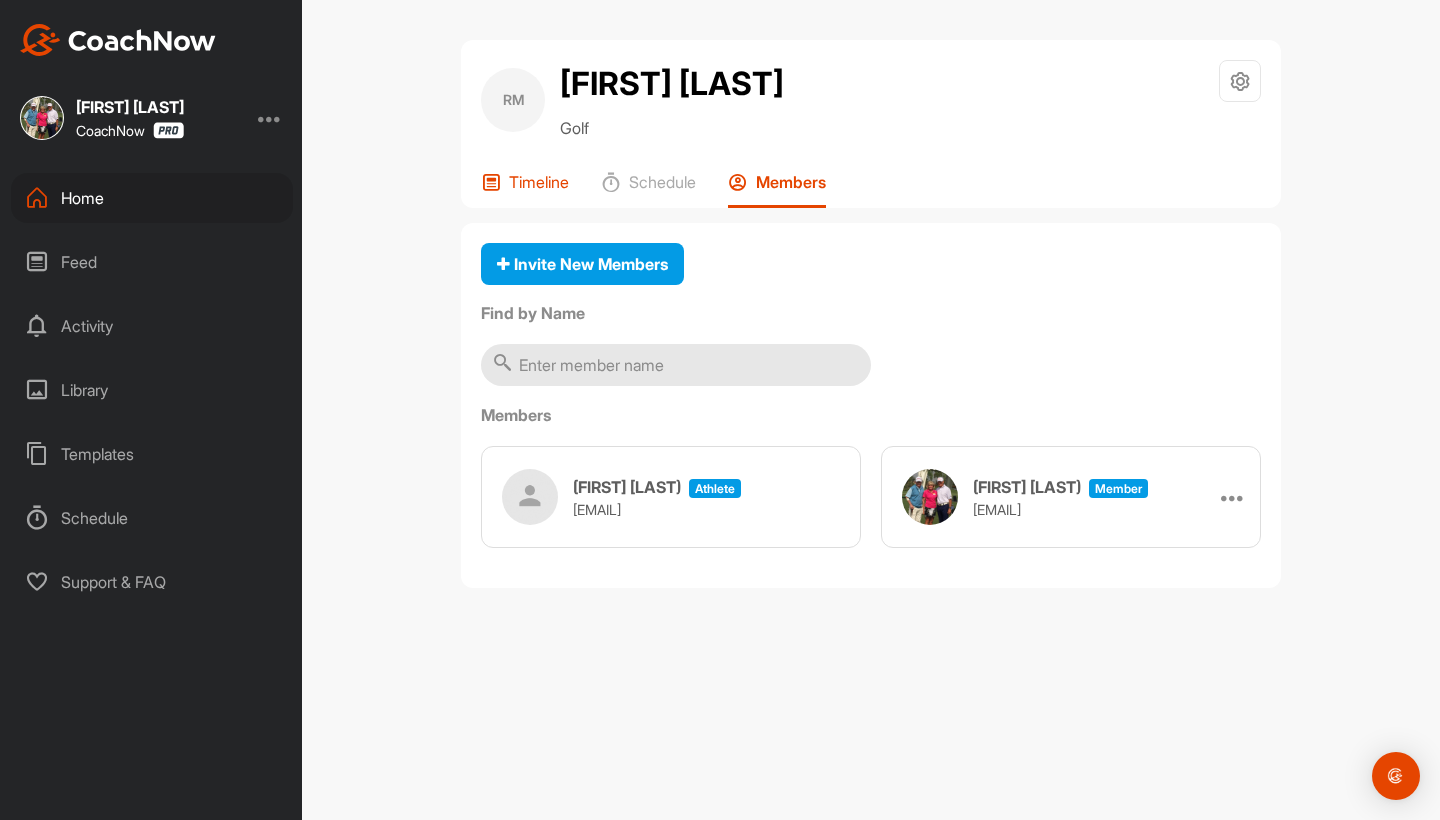 click on "Timeline" at bounding box center (539, 182) 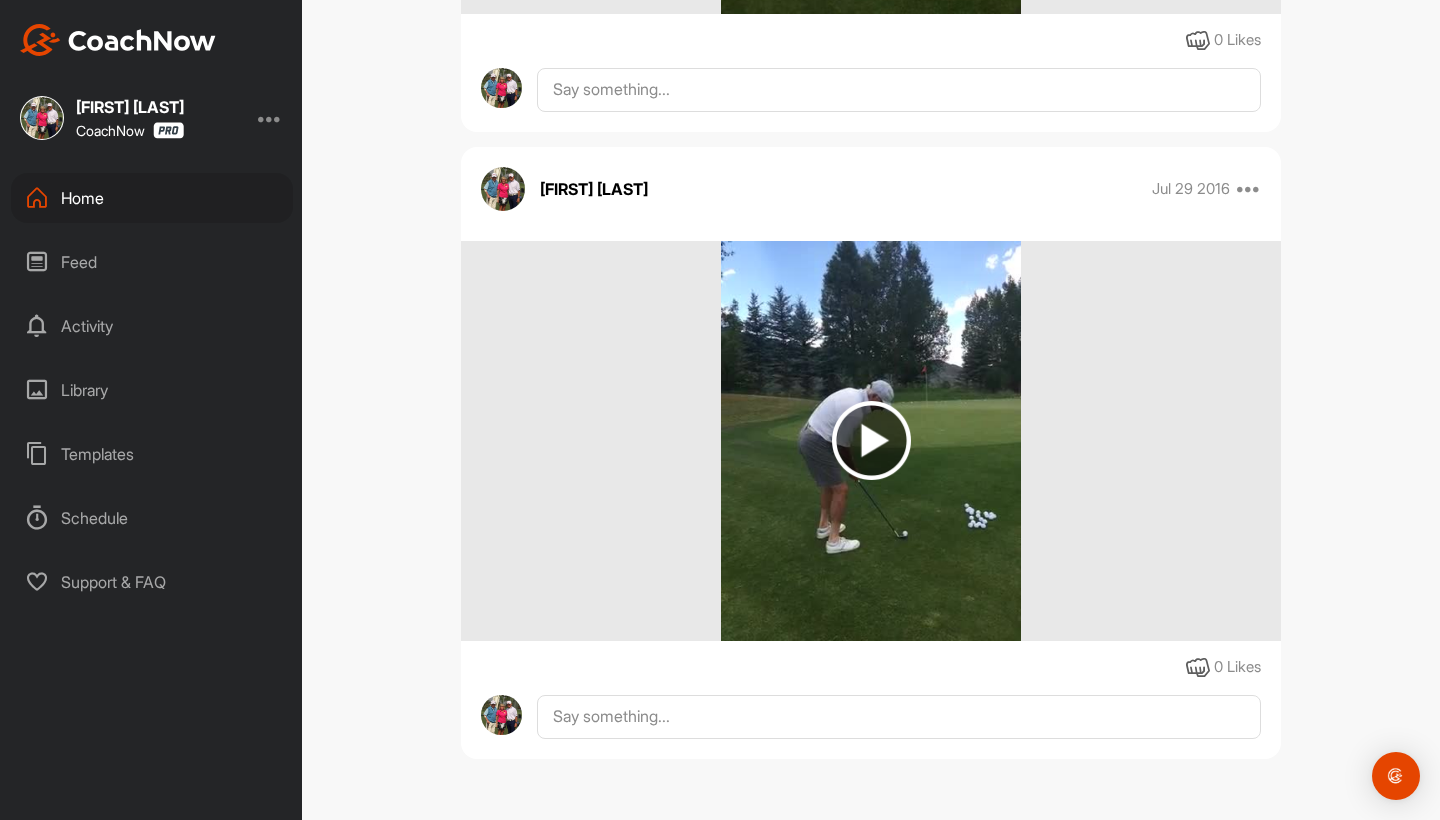 scroll, scrollTop: 11908, scrollLeft: 0, axis: vertical 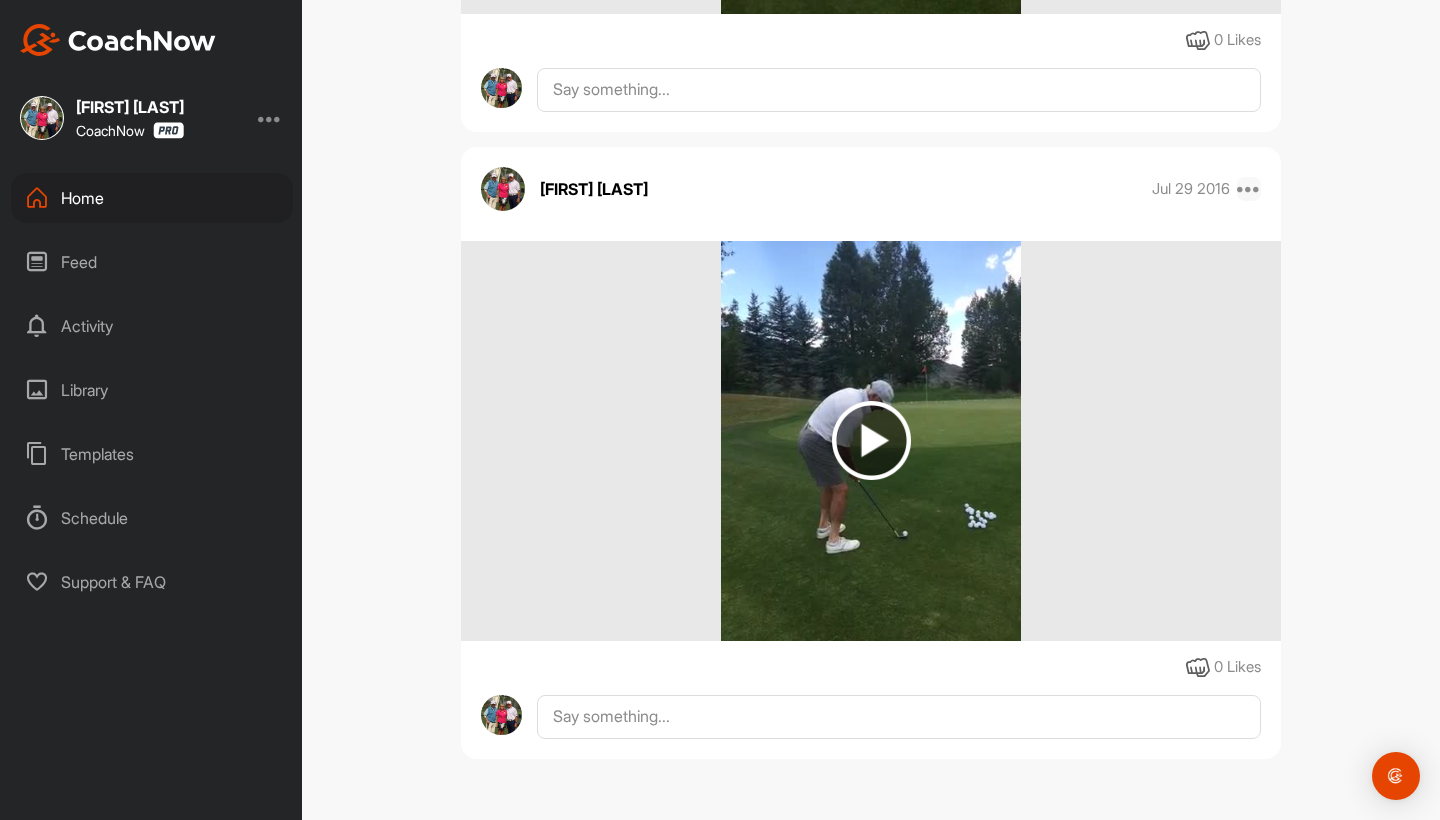 click at bounding box center [1249, 189] 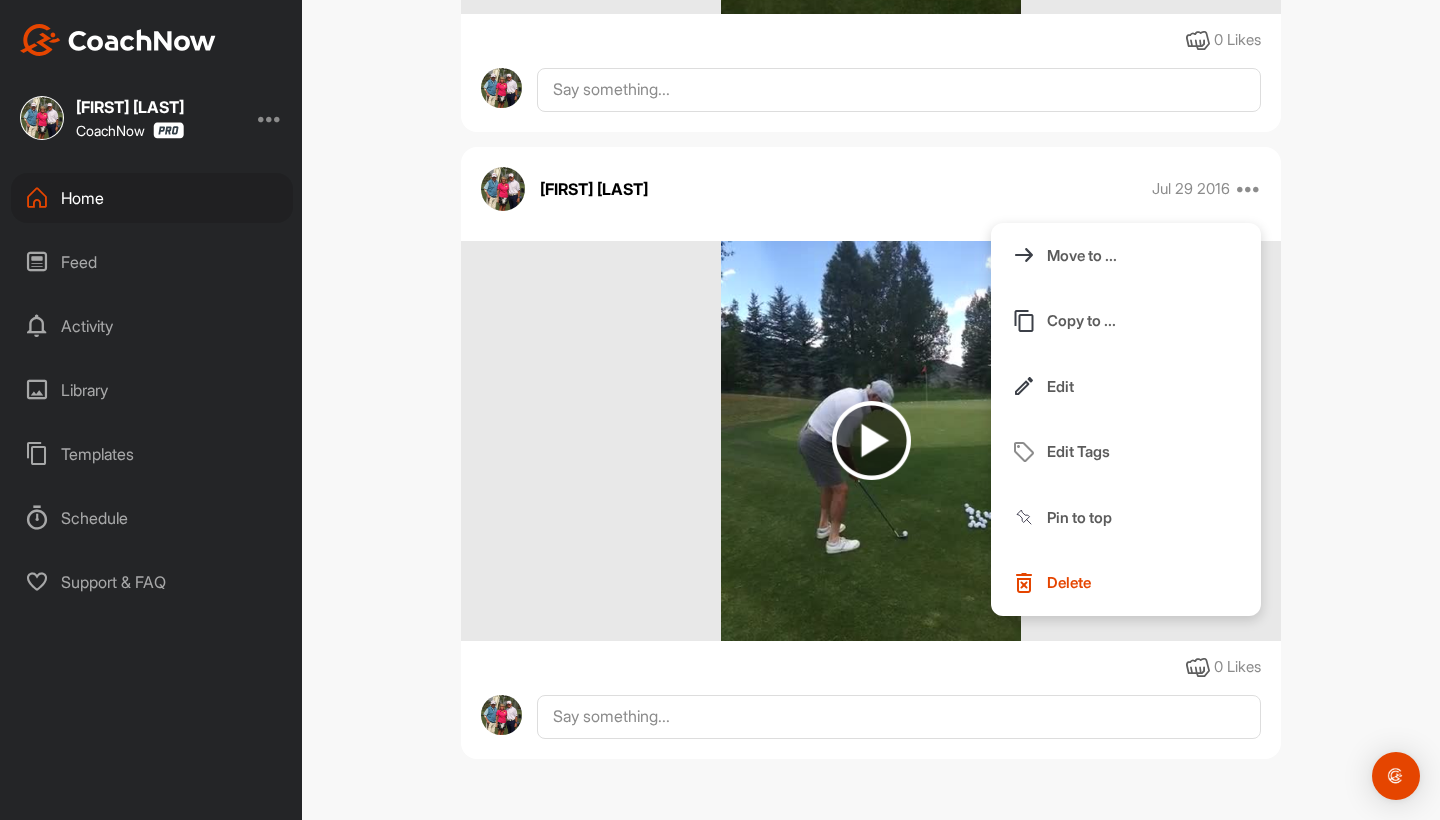 click on "RM [FIRST] [LAST] Golf Space Settings Your Notifications Leave Space Timeline Schedule Members Filter Media Type Images Videos Notes Documents Author AB [FIRST] [LAST] [EMAIL] AI [FIRST] [LAST] [EMAIL] AC [FIRST] [LAST] [EMAIL] [FIRST] [LAST] [EMAIL] AF [FIRST] [LAST] [EMAIL] AL [FIRST] [LAST] [EMAIL] [FIRST] [LAST] [EMAIL] AD [FIRST] [LAST] [EMAIL] AL [FIRST] [LAST], ll [EMAIL] AL [FIRST] [LAST] [EMAIL] AR [FIRST] [LAST] [EMAIL] AZ [FIRST] [LAST] [EMAIL] AM [FIRST] [LAST] [EMAIL] AP [FIRST] [LAST] [EMAIL] AB [FIRST] [LAST] [EMAIL] AE [FIRST] [LAST] [EMAIL] AE [FIRST] [LAST] [EMAIL] AG [FIRST] [LAST] [EMAIL] [FIRST] [LAST] [EMAIL] AR [FIRST] [LAST] [EMAIL] AK [FIRST] [LAST] [EMAIL] AH [FIRST] [LAST] [EMAIL] [FIRST] [LAST] [EMAIL] AL [FIRST] [LAST] [EMAIL] AW AW AK" at bounding box center [871, 410] 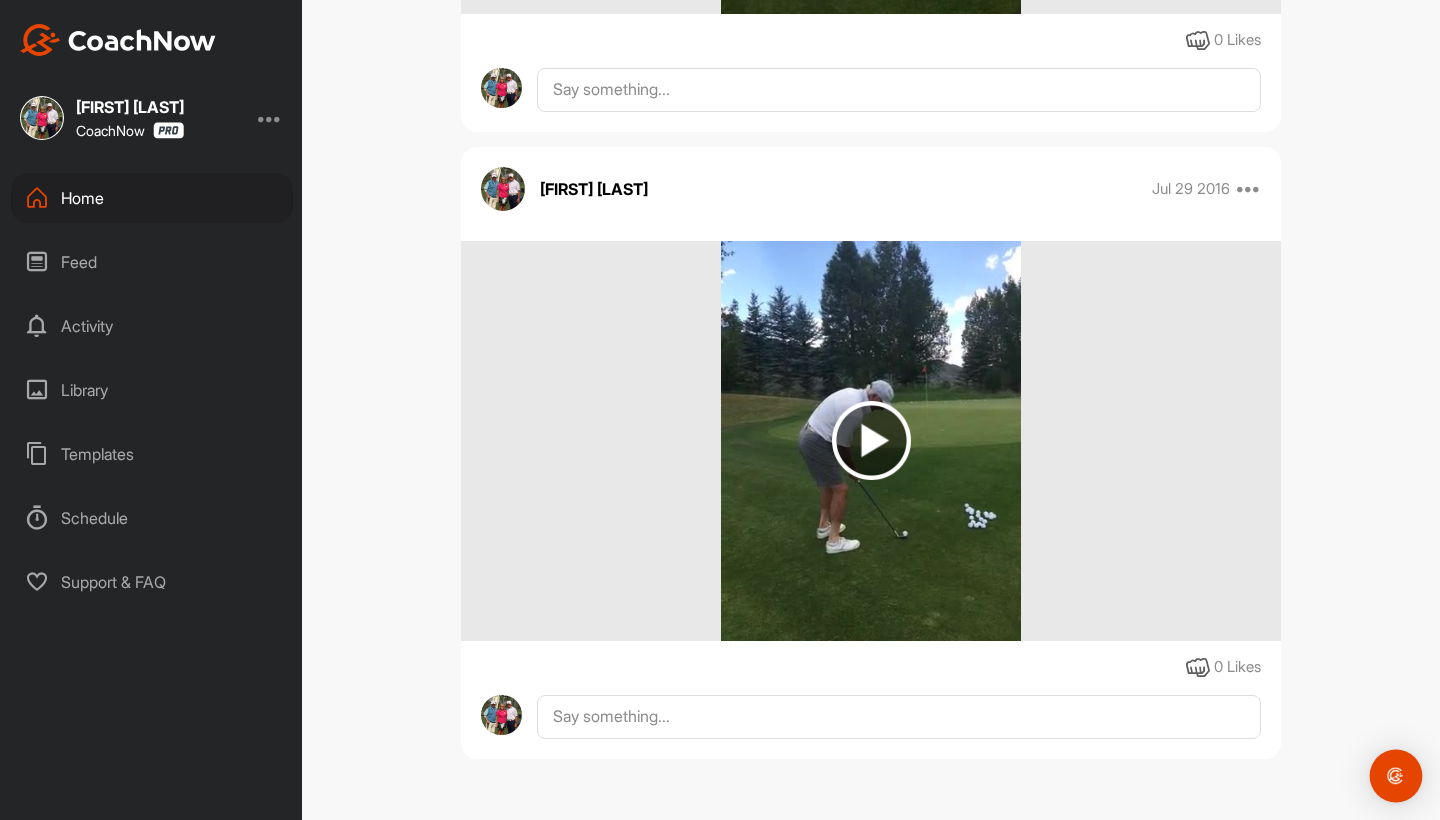 click at bounding box center (1396, 776) 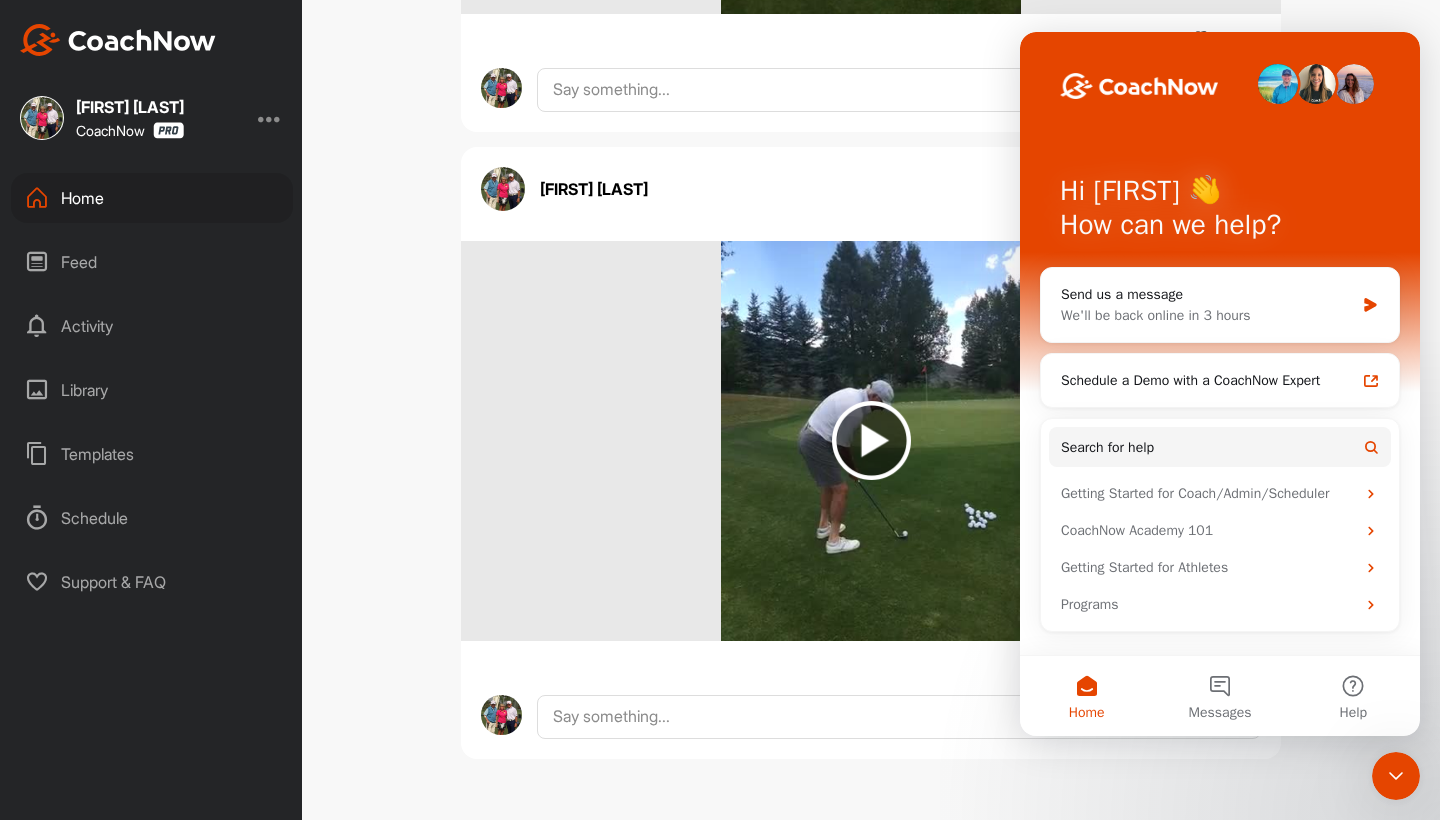 scroll, scrollTop: 0, scrollLeft: 0, axis: both 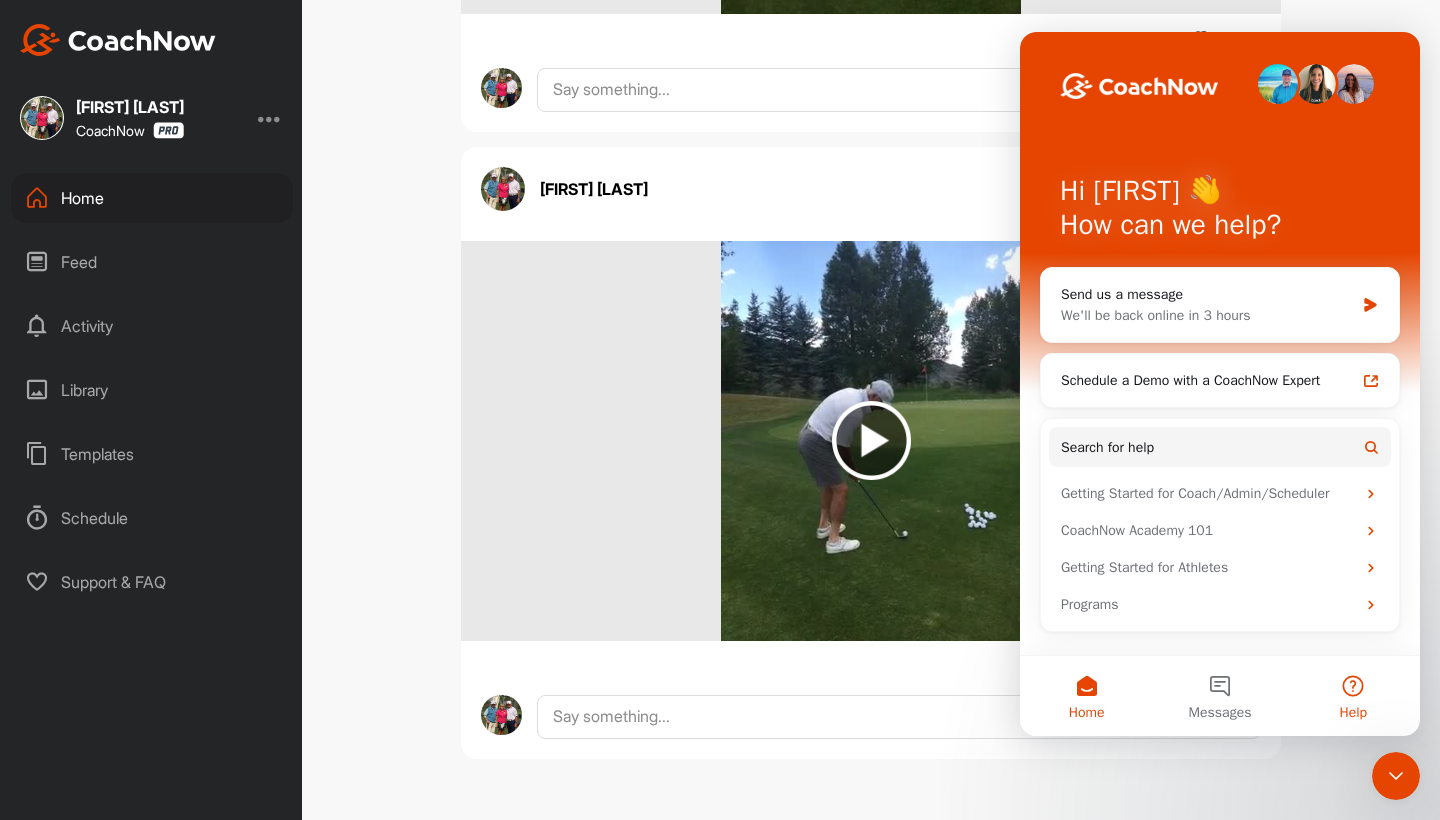 click on "Help" at bounding box center [1353, 696] 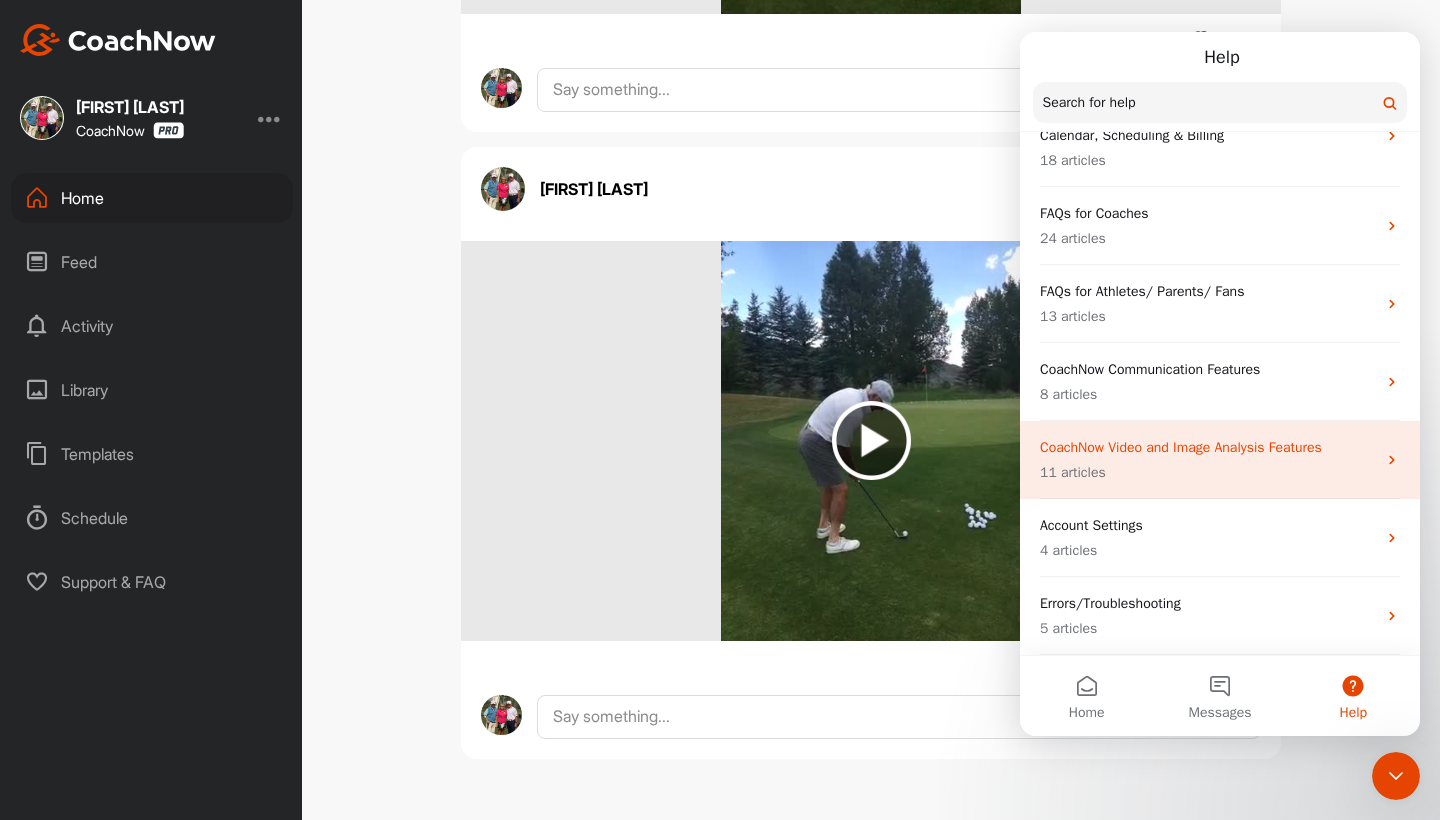 scroll, scrollTop: 338, scrollLeft: 0, axis: vertical 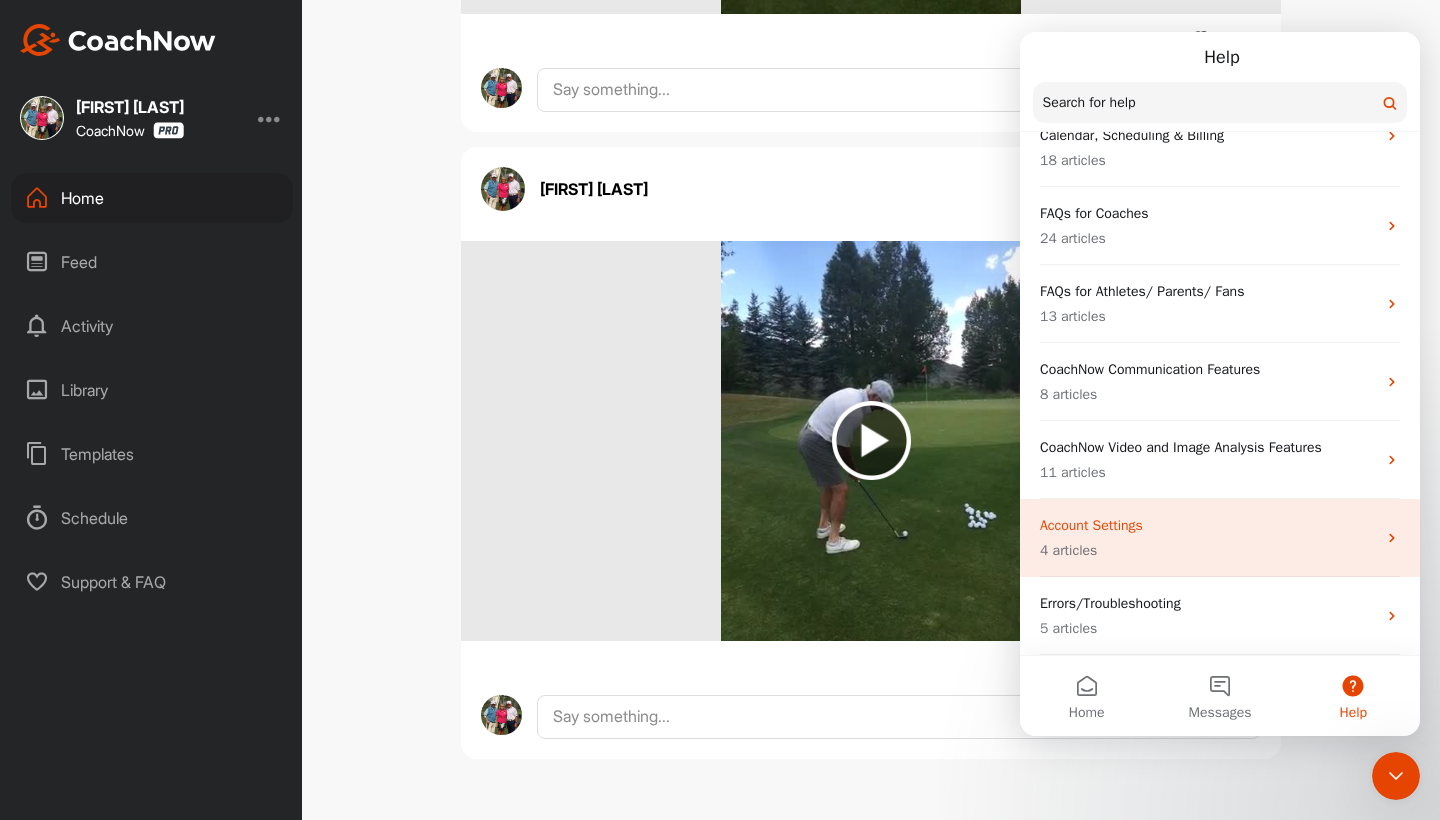 click on "Account Settings" at bounding box center (1208, 525) 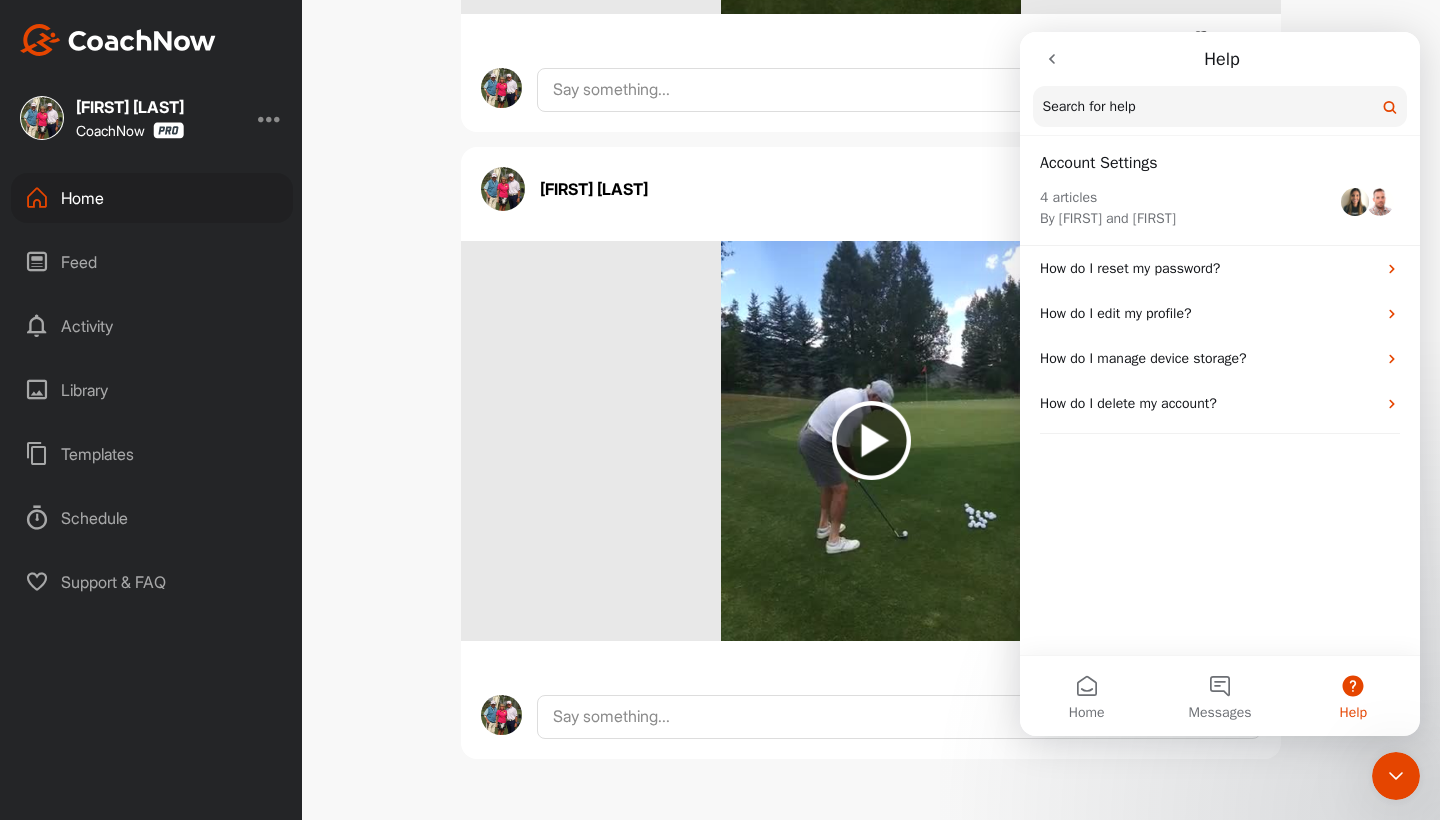 click 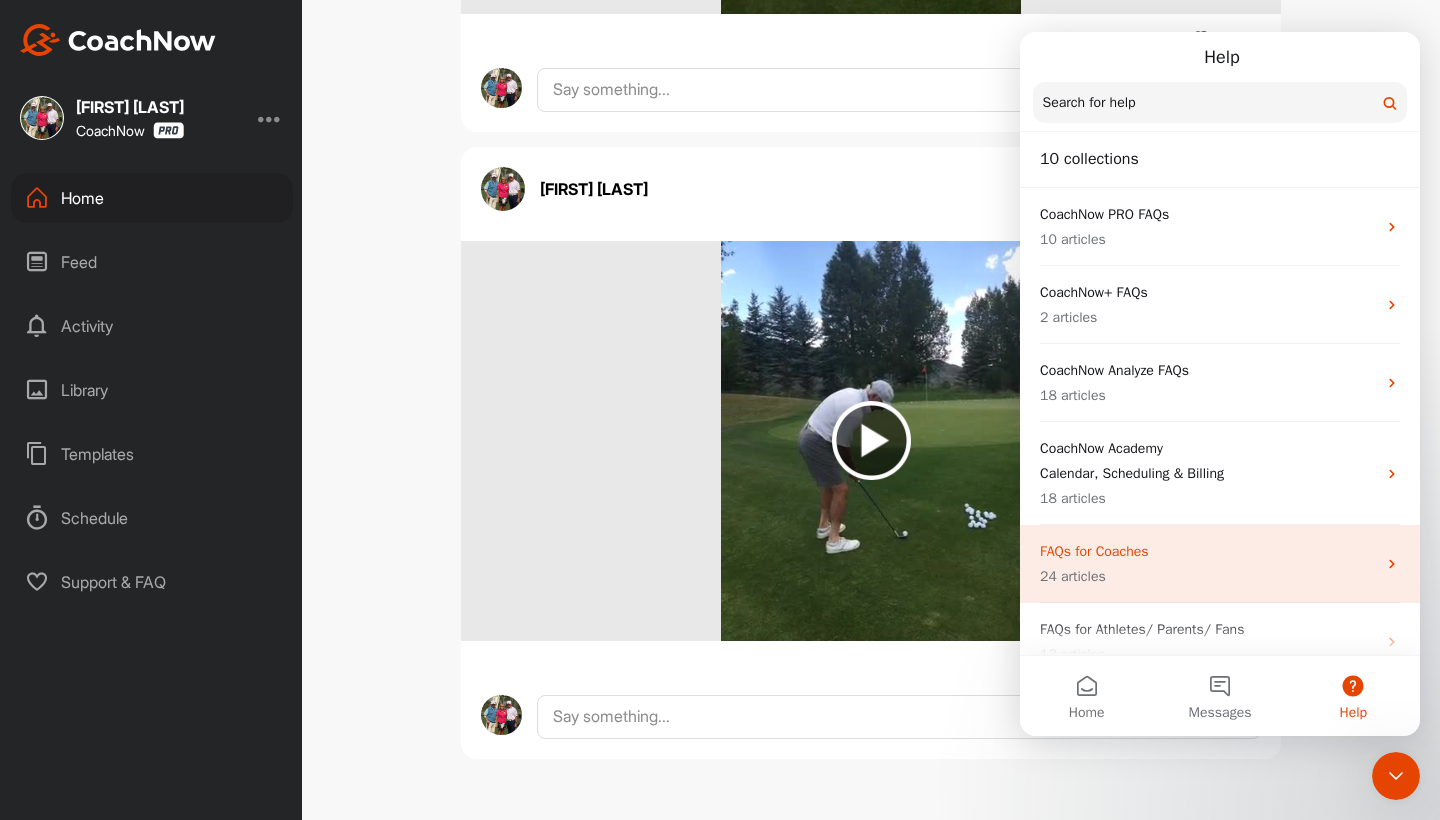 click on "FAQs for Coaches" at bounding box center (1208, 551) 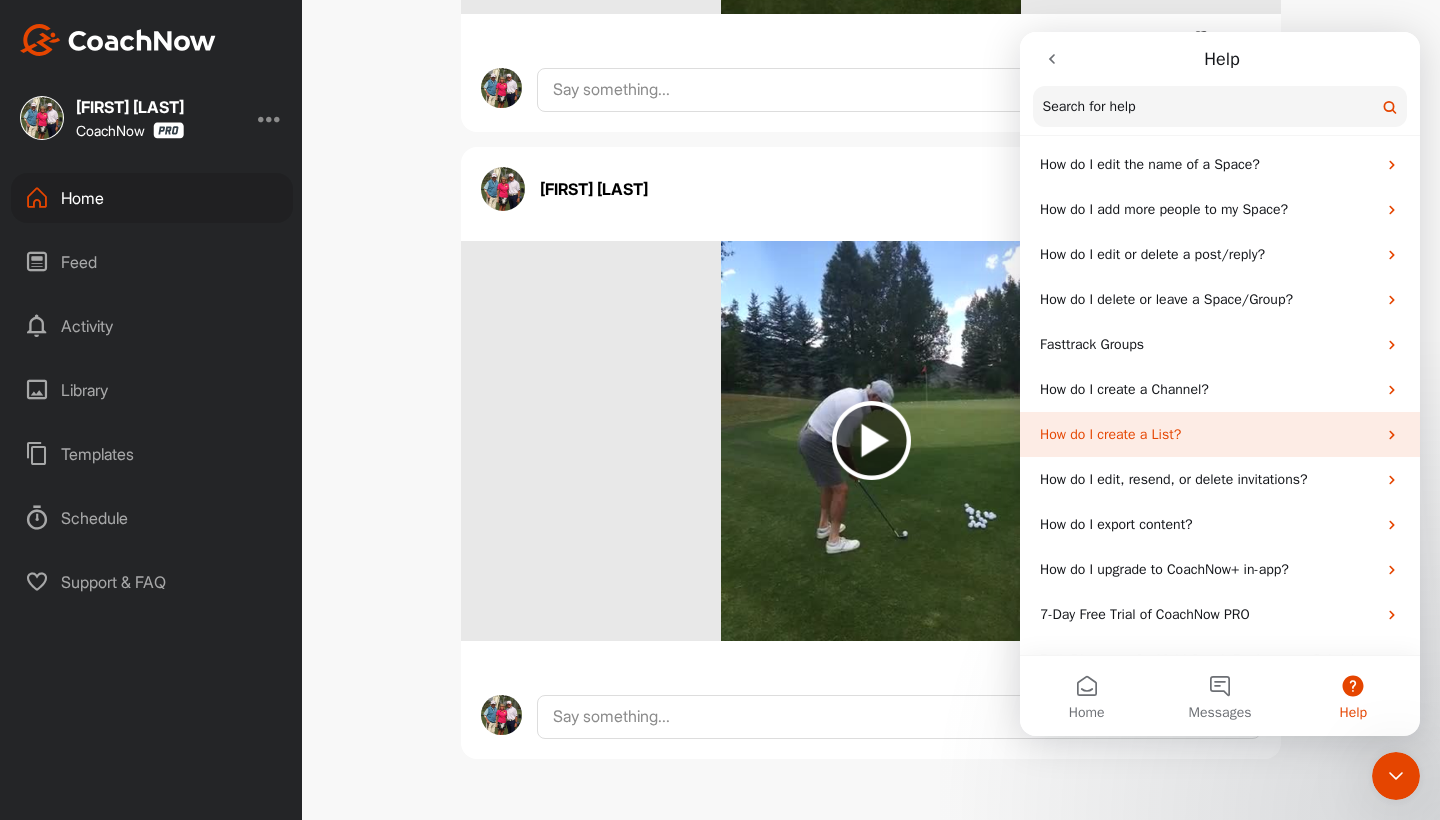 scroll, scrollTop: 244, scrollLeft: 0, axis: vertical 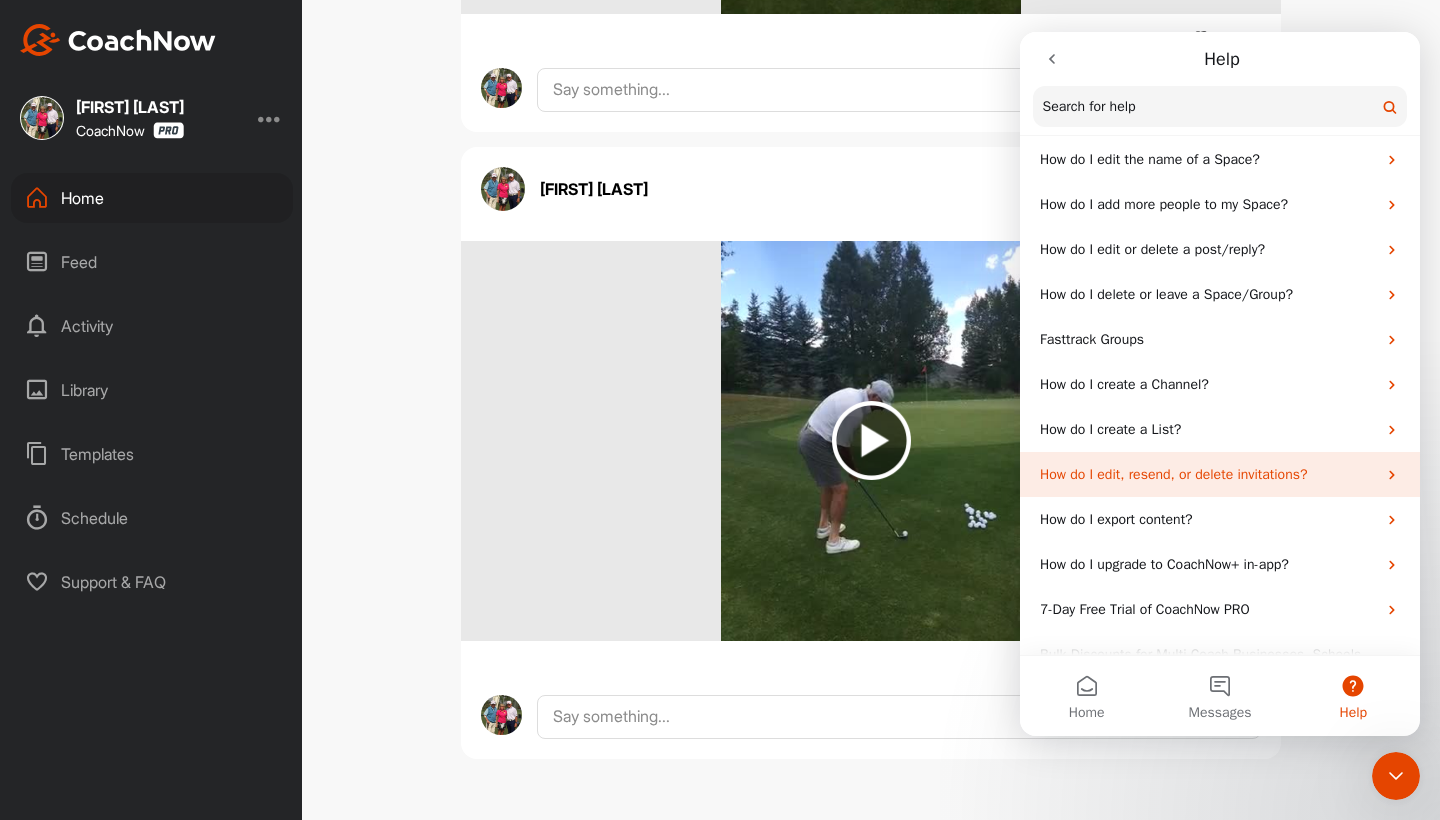 click on "How do I edit, resend, or delete invitations?" at bounding box center [1208, 474] 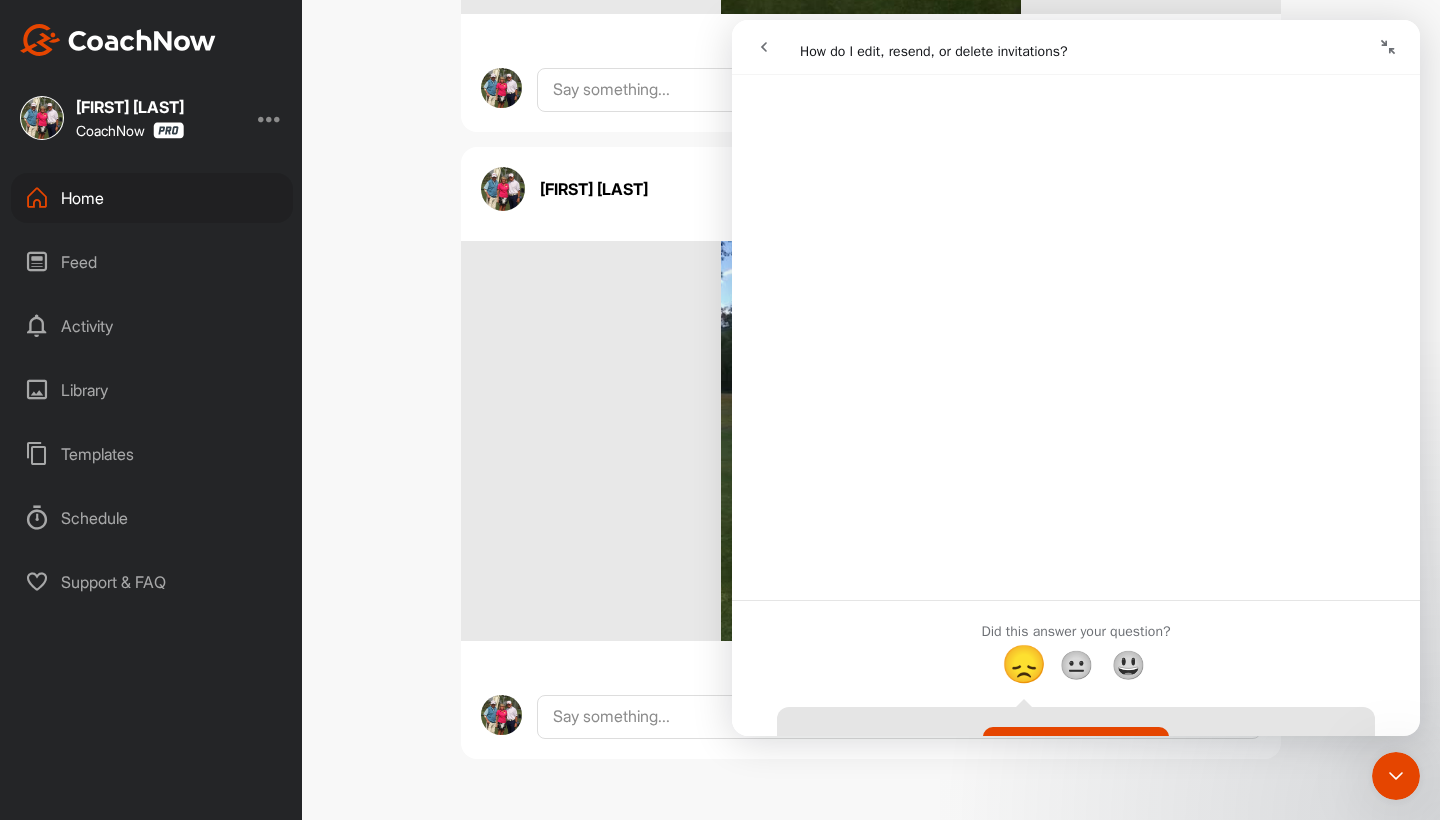 scroll, scrollTop: 833, scrollLeft: 0, axis: vertical 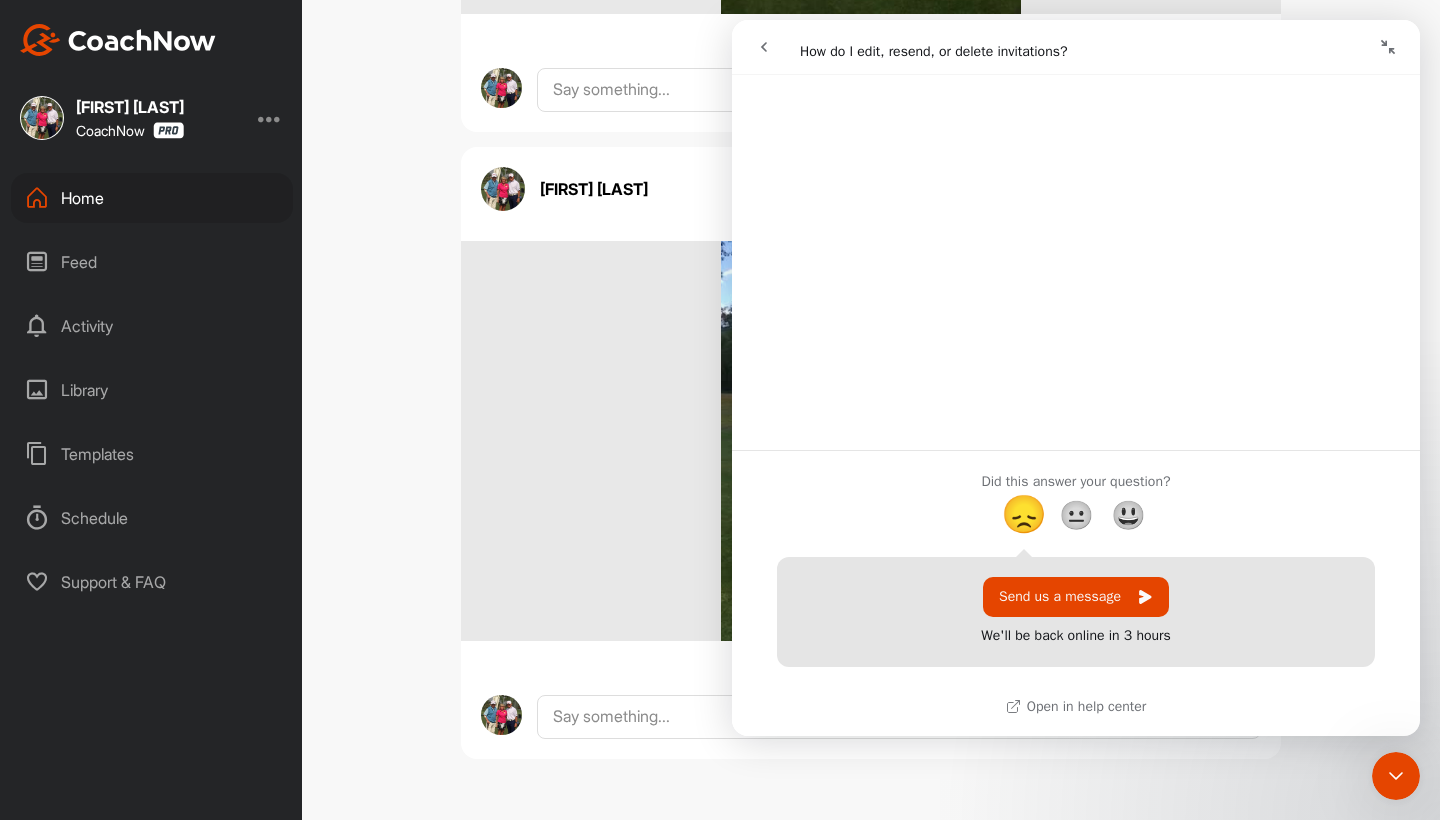 click on "RM [FIRST] [LAST] Golf Space Settings Your Notifications Leave Space Timeline Schedule Members Filter Media Type Images Videos Notes Documents Author AB [FIRST] [LAST] [EMAIL] AI [FIRST] [LAST] [EMAIL] AC [FIRST] [LAST] [EMAIL] [FIRST] [LAST] [EMAIL] AF [FIRST] [LAST] [EMAIL] AL [FIRST] [LAST] [EMAIL] [FIRST] [LAST] [EMAIL] AD [FIRST] [LAST] [EMAIL] AL [FIRST] [LAST], ll [EMAIL] AL [FIRST] [LAST] [EMAIL] AR [FIRST] [LAST] [EMAIL] AZ [FIRST] [LAST] [EMAIL] AM [FIRST] [LAST] [EMAIL] AP [FIRST] [LAST] [EMAIL] AB [FIRST] [LAST] [EMAIL] AE [FIRST] [LAST] [EMAIL] AE [FIRST] [LAST] [EMAIL] AG [FIRST] [LAST] [EMAIL] [FIRST] [LAST] [EMAIL] AR [FIRST] [LAST] [EMAIL] AK [FIRST] [LAST] [EMAIL] AH [FIRST] [LAST] [EMAIL] [FIRST] [LAST] [EMAIL] AL [FIRST] [LAST] [EMAIL] AW AW AK" at bounding box center [871, 410] 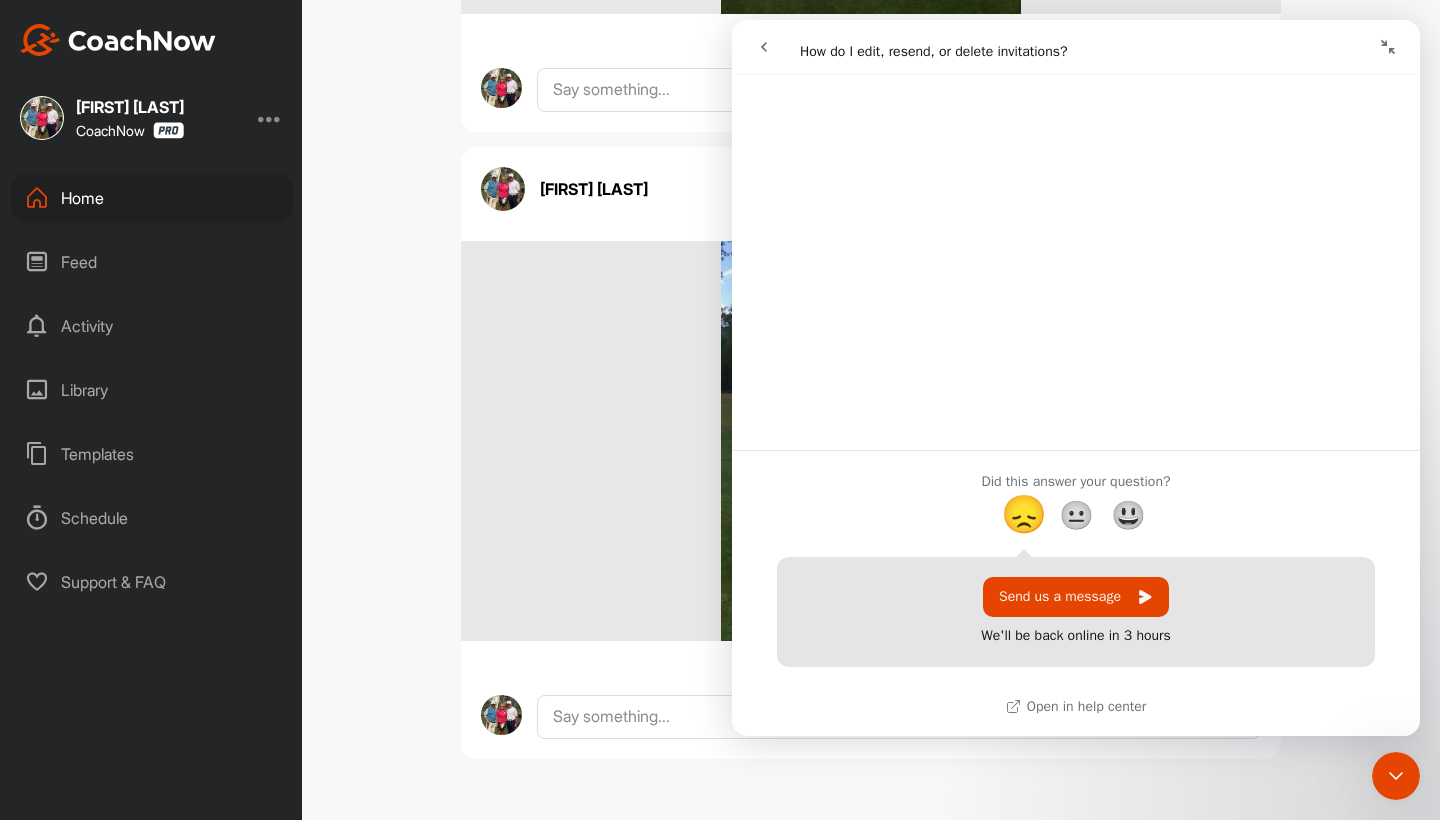 click 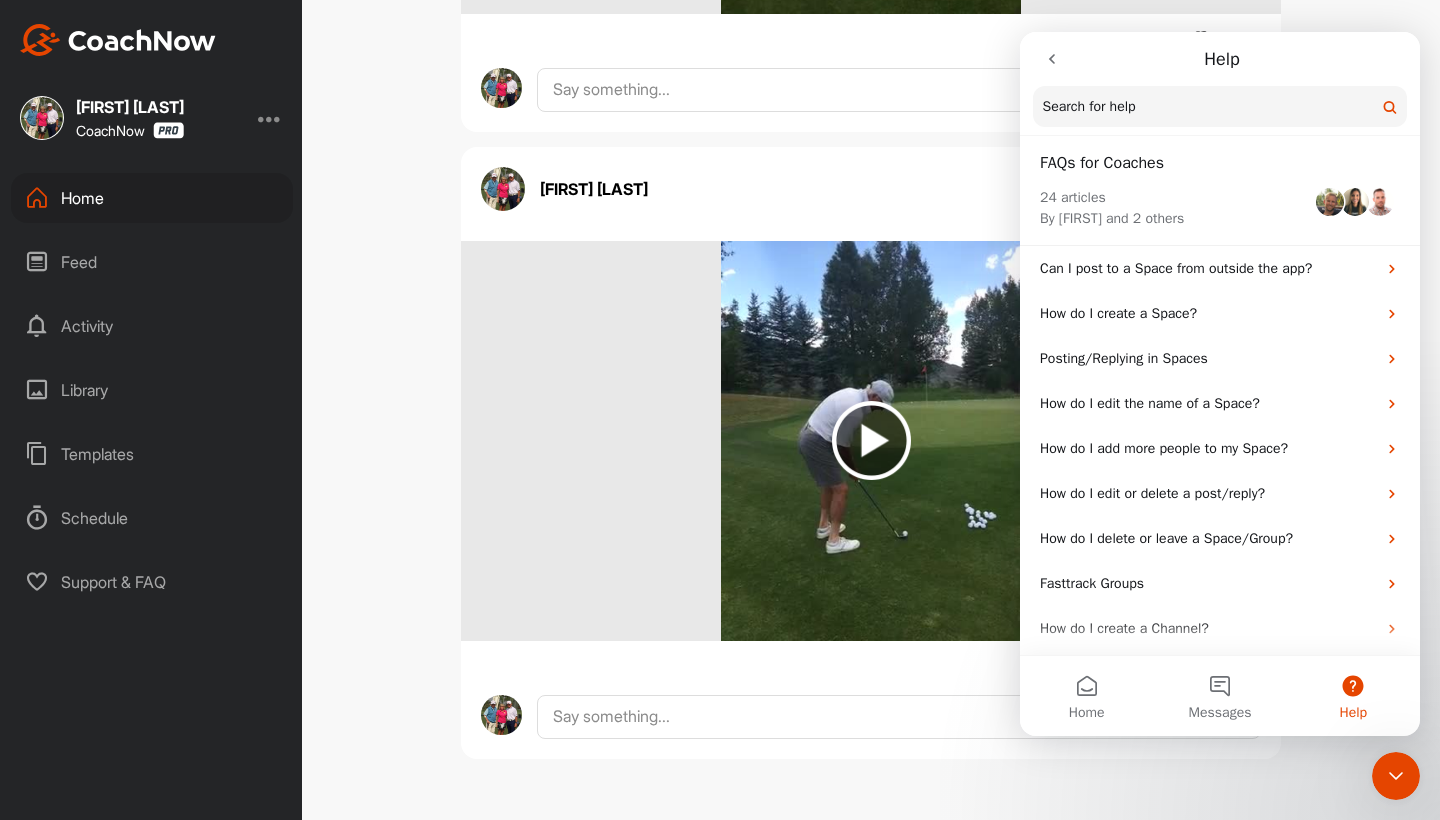 click 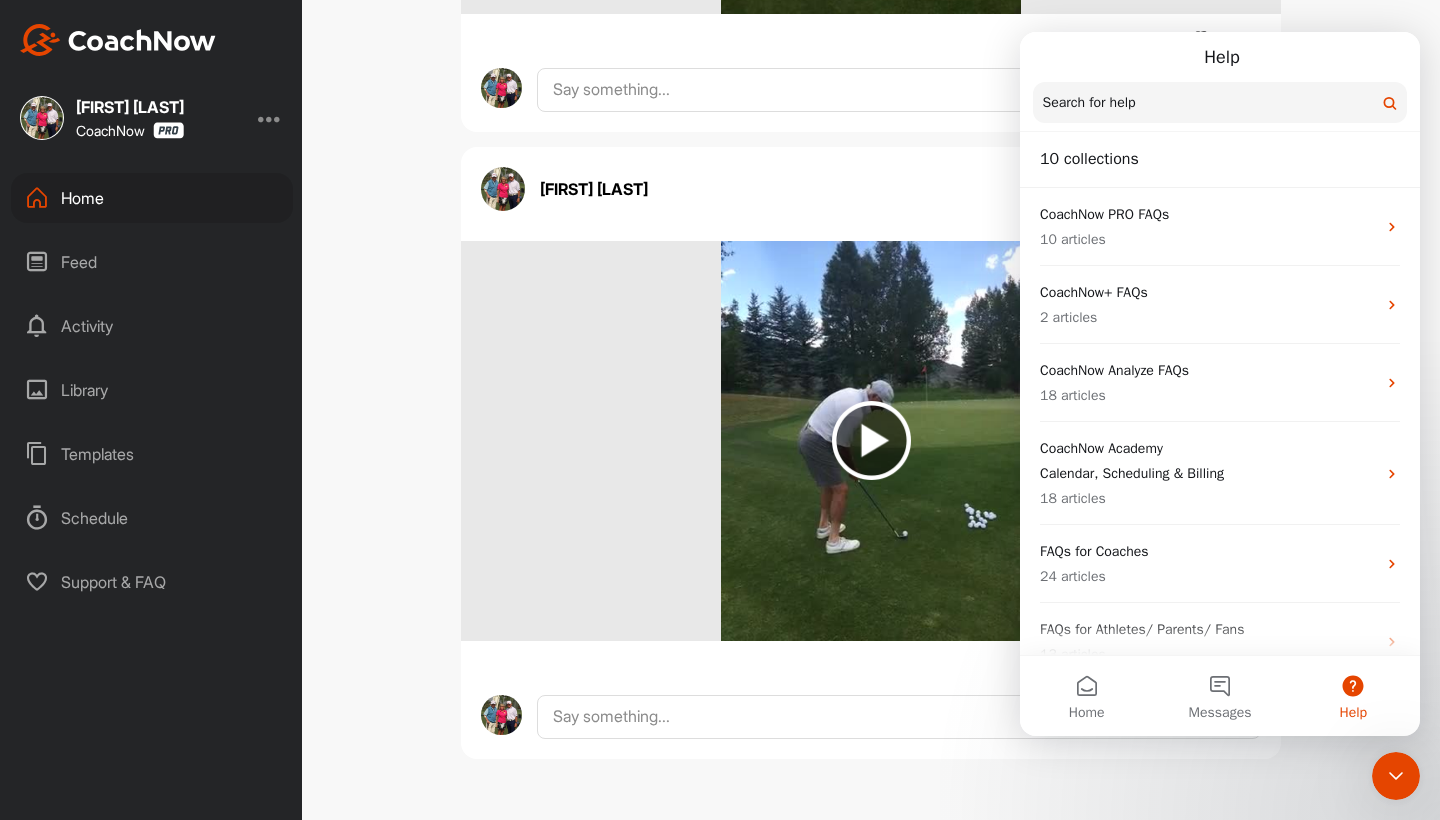 click on "RM [FIRST] [LAST] Golf Space Settings Your Notifications Leave Space Timeline Schedule Members Filter Media Type Images Videos Notes Documents Author AB [FIRST] [LAST] [EMAIL] AI [FIRST] [LAST] [EMAIL] AC [FIRST] [LAST] [EMAIL] [FIRST] [LAST] [EMAIL] AF [FIRST] [LAST] [EMAIL] AL [FIRST] [LAST] [EMAIL] [FIRST] [LAST] [EMAIL] AD [FIRST] [LAST] [EMAIL] AL [FIRST] [LAST], ll [EMAIL] AL [FIRST] [LAST] [EMAIL] AR [FIRST] [LAST] [EMAIL] AZ [FIRST] [LAST] [EMAIL] AM [FIRST] [LAST] [EMAIL] AP [FIRST] [LAST] [EMAIL] AB [FIRST] [LAST] [EMAIL] AE [FIRST] [LAST] [EMAIL] AE [FIRST] [LAST] [EMAIL] AG [FIRST] [LAST] [EMAIL] [FIRST] [LAST] [EMAIL] AR [FIRST] [LAST] [EMAIL] AK [FIRST] [LAST] [EMAIL] AH [FIRST] [LAST] [EMAIL] [FIRST] [LAST] [EMAIL] AL [FIRST] [LAST] [EMAIL] AW AW AK" at bounding box center [871, 410] 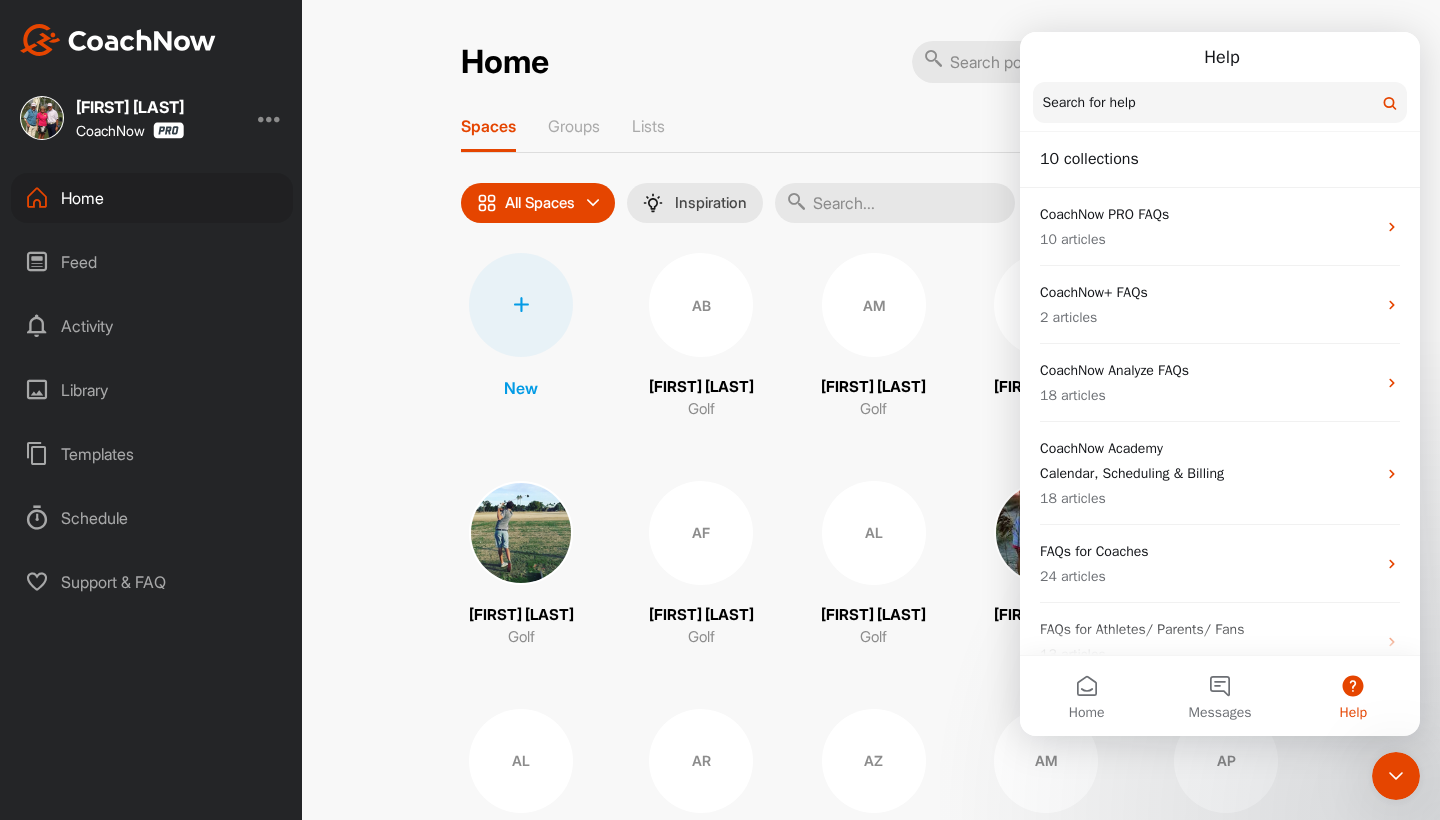 click on "Help" at bounding box center (1220, 57) 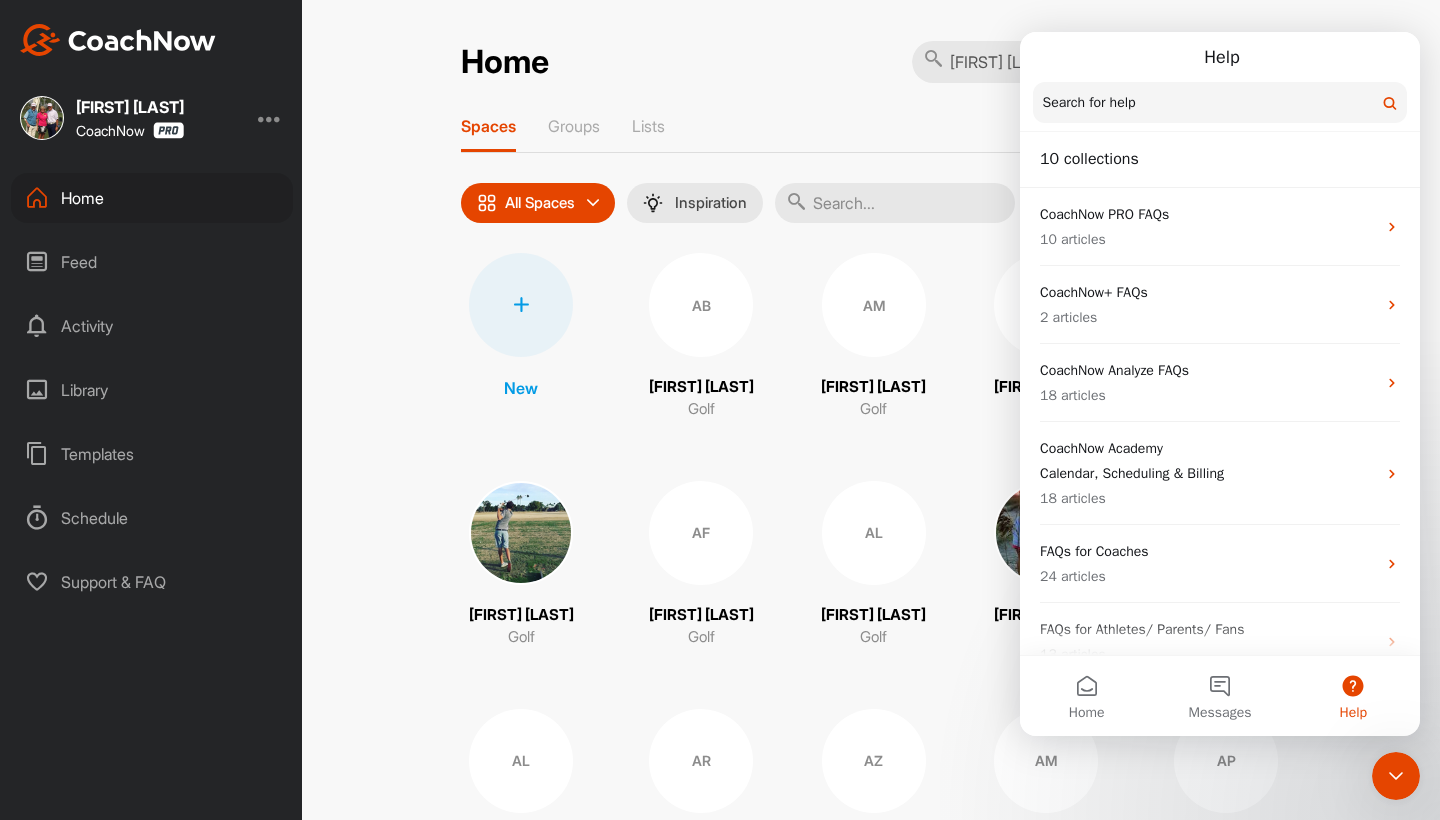 type on "[FIRST] [LAST]" 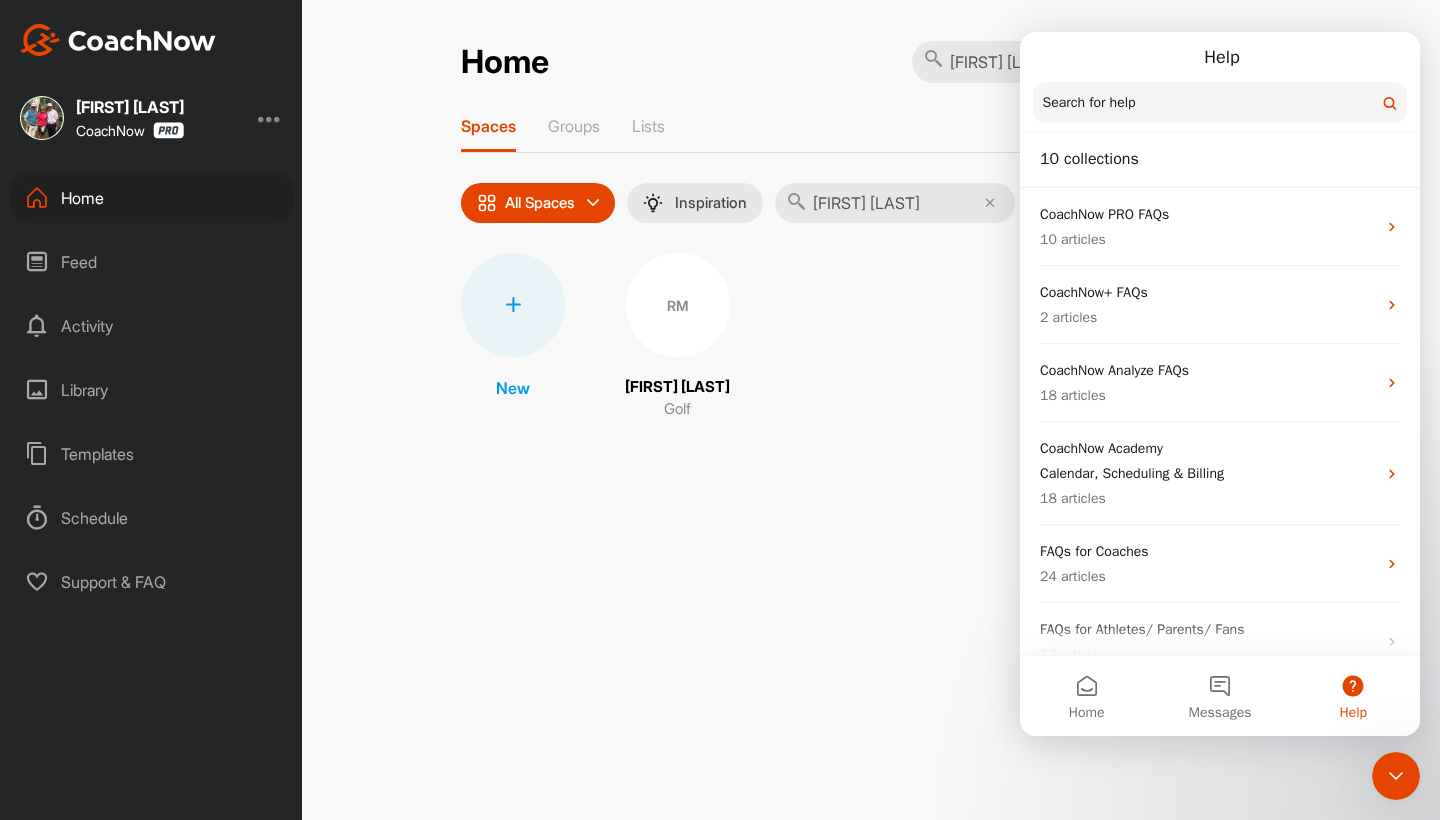 type on "[FIRST] [LAST]" 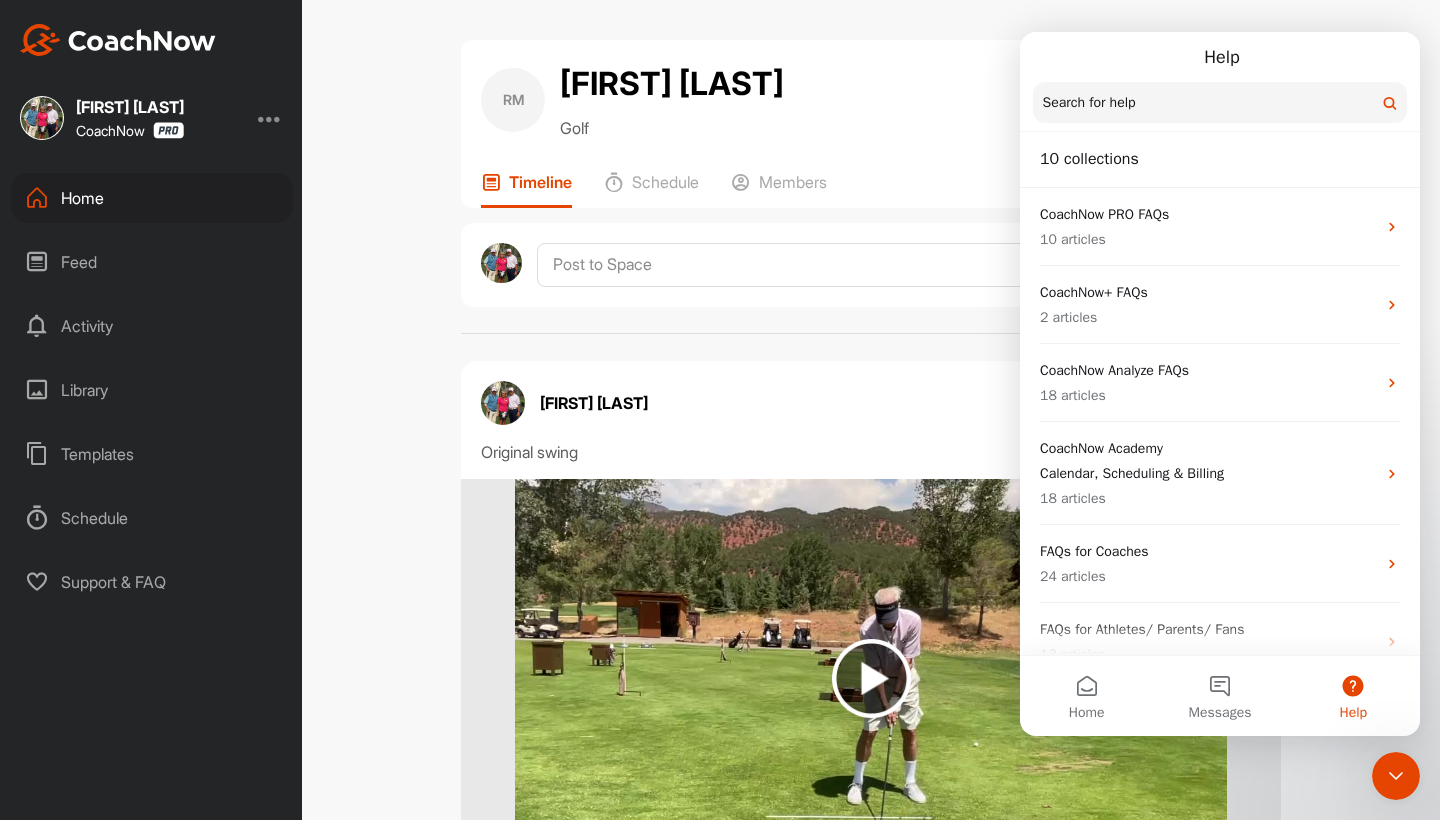 scroll, scrollTop: 0, scrollLeft: 0, axis: both 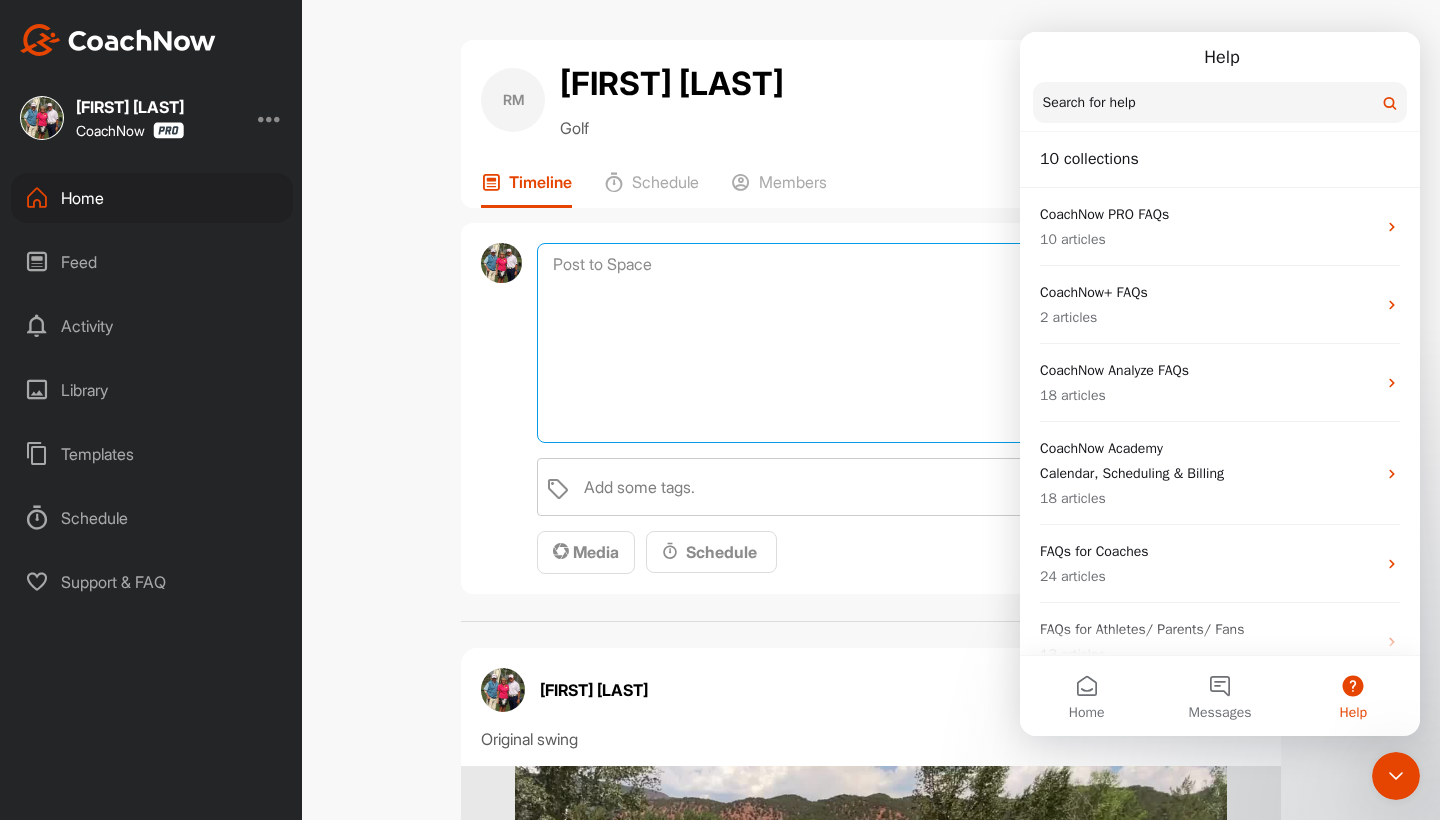 click at bounding box center [899, 343] 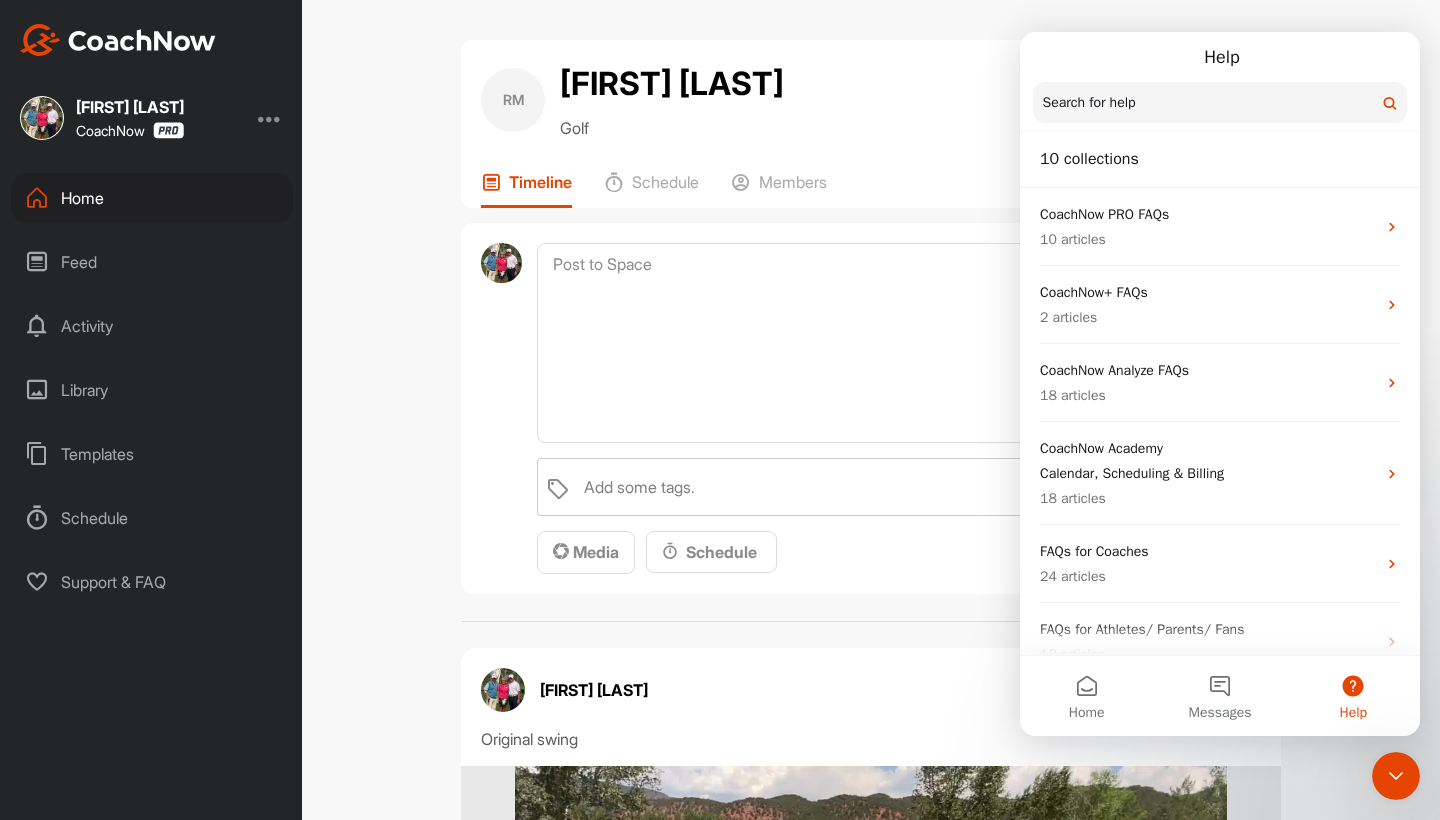 click on "Help" at bounding box center [1220, 57] 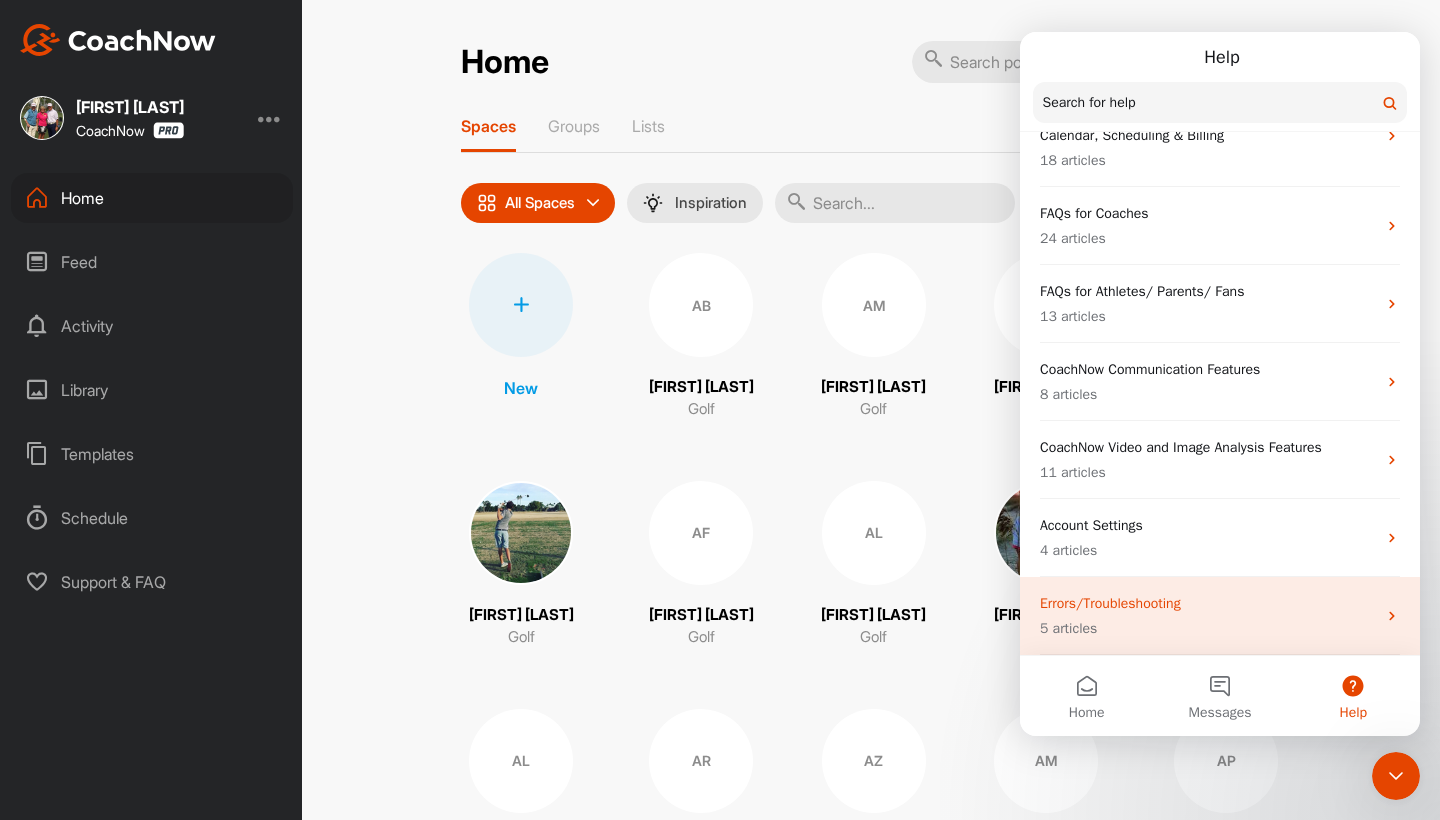 scroll, scrollTop: 338, scrollLeft: 0, axis: vertical 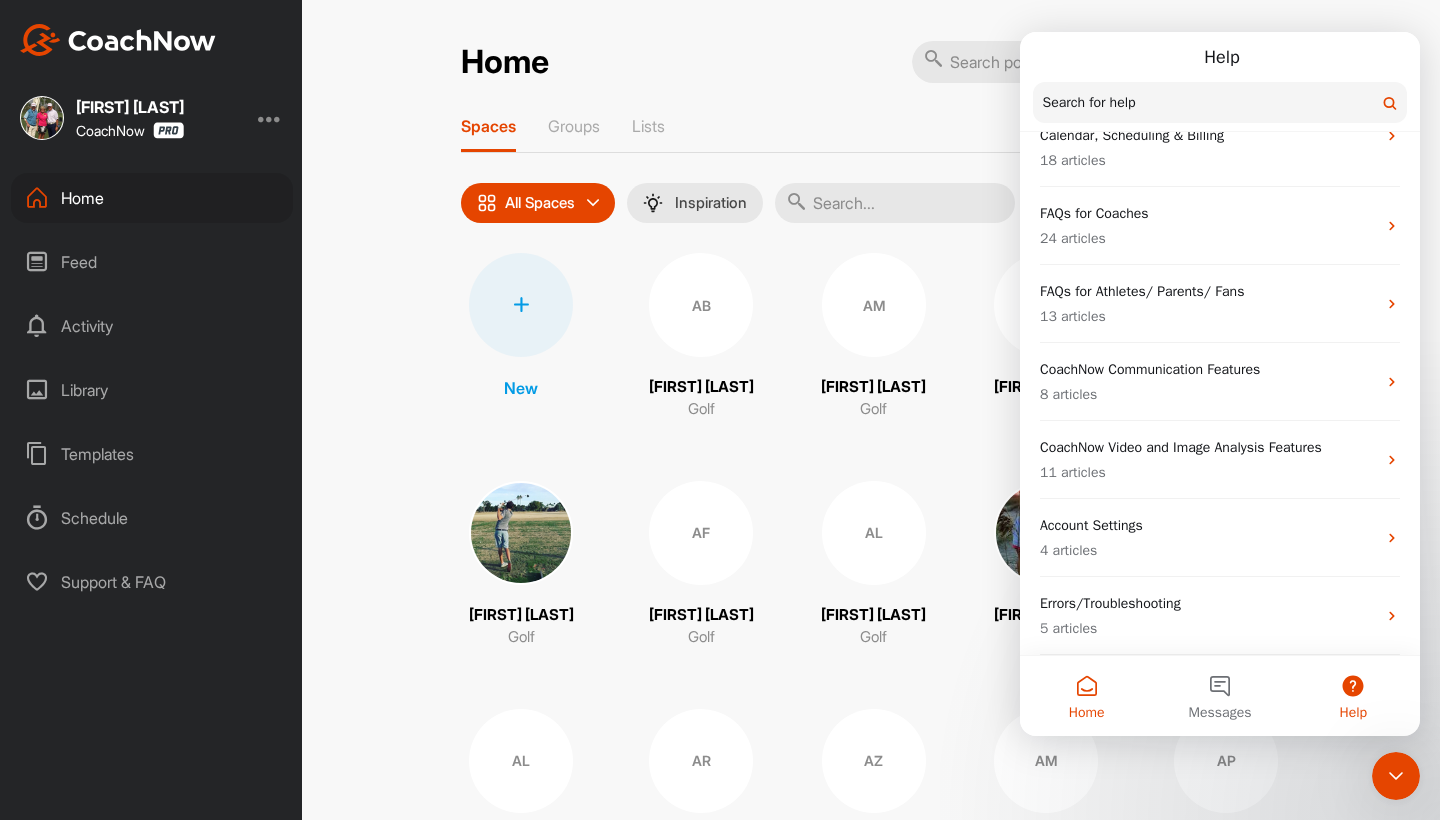 click on "Home" at bounding box center (1086, 696) 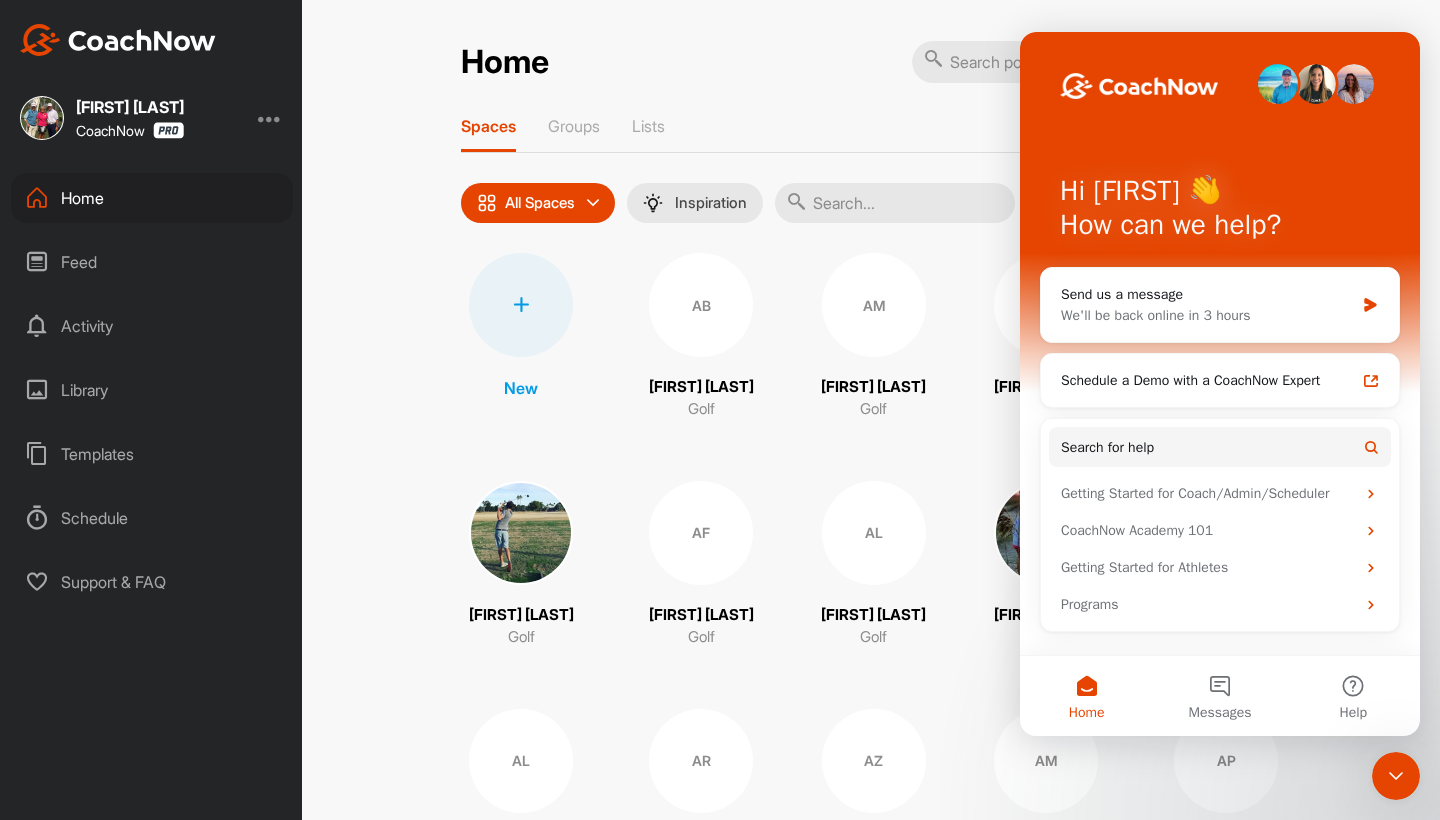 click on "Spaces Groups Lists" at bounding box center [871, 134] 